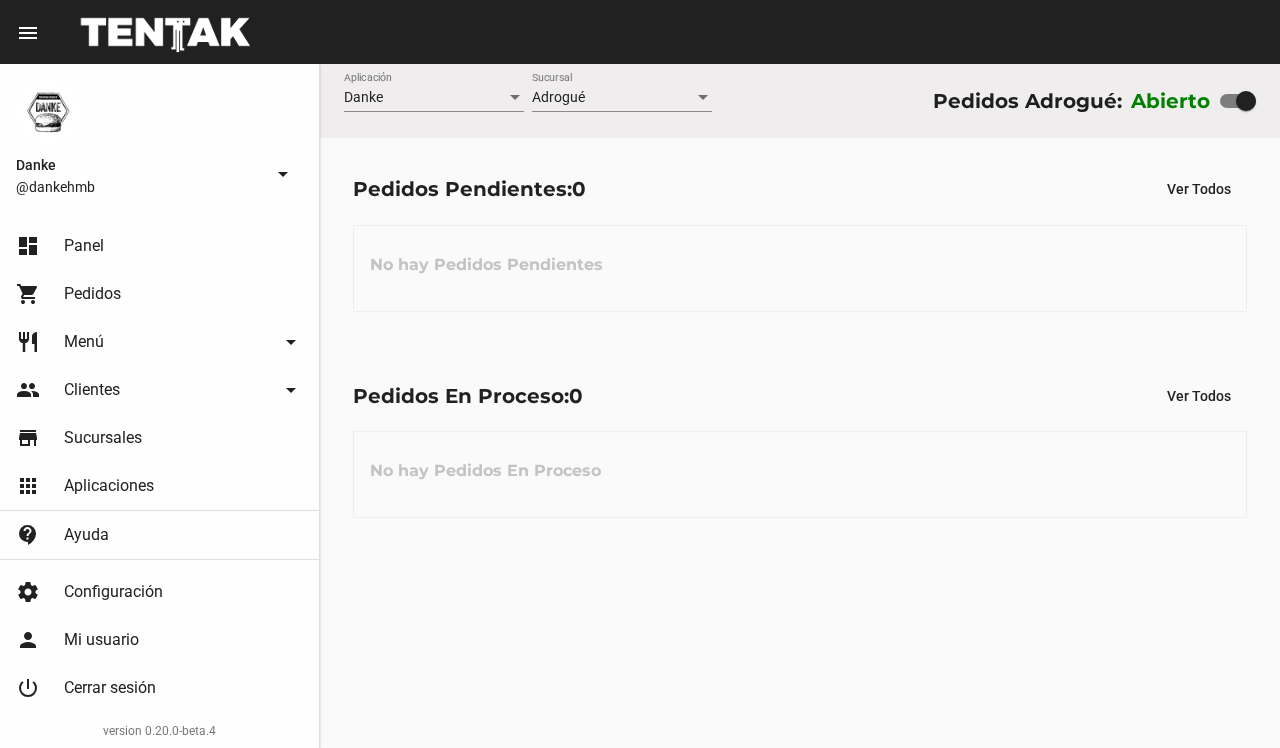 scroll, scrollTop: 0, scrollLeft: 0, axis: both 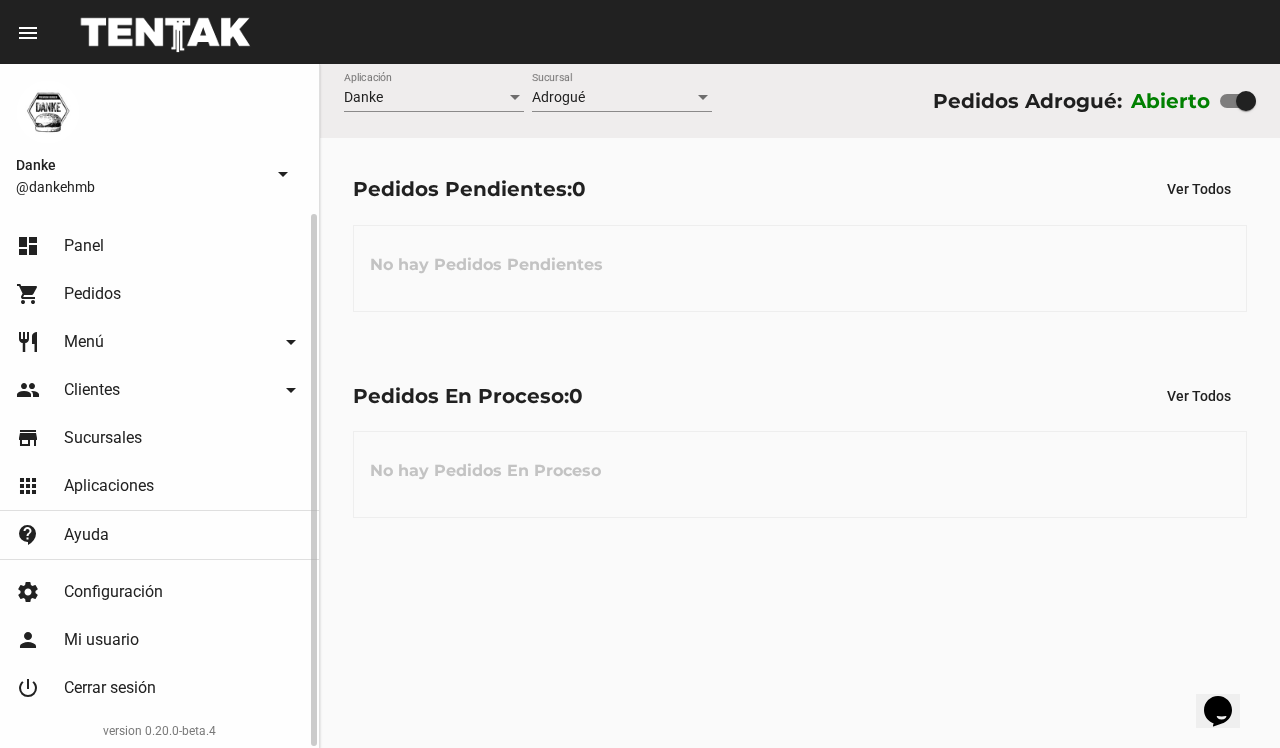 click on "restaurant Menú arrow_drop_down" 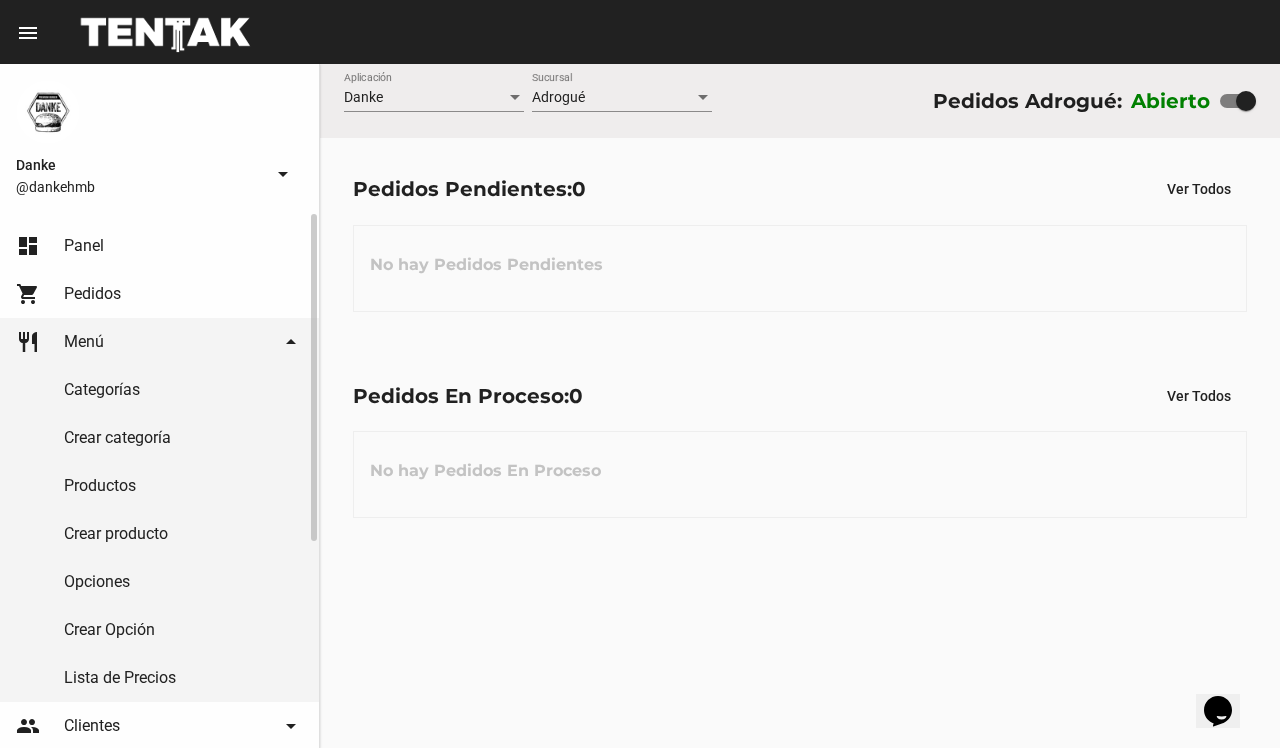 click on "Productos" 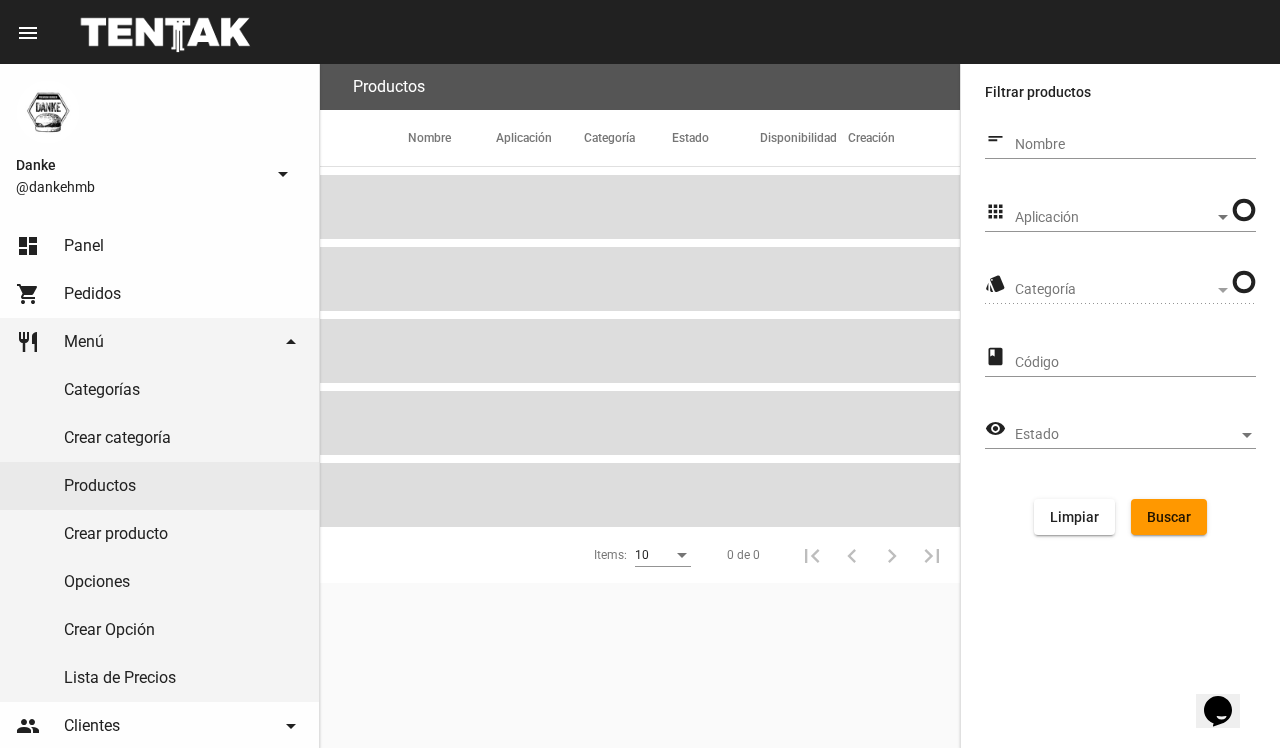 click on "Aplicación" at bounding box center [1114, 218] 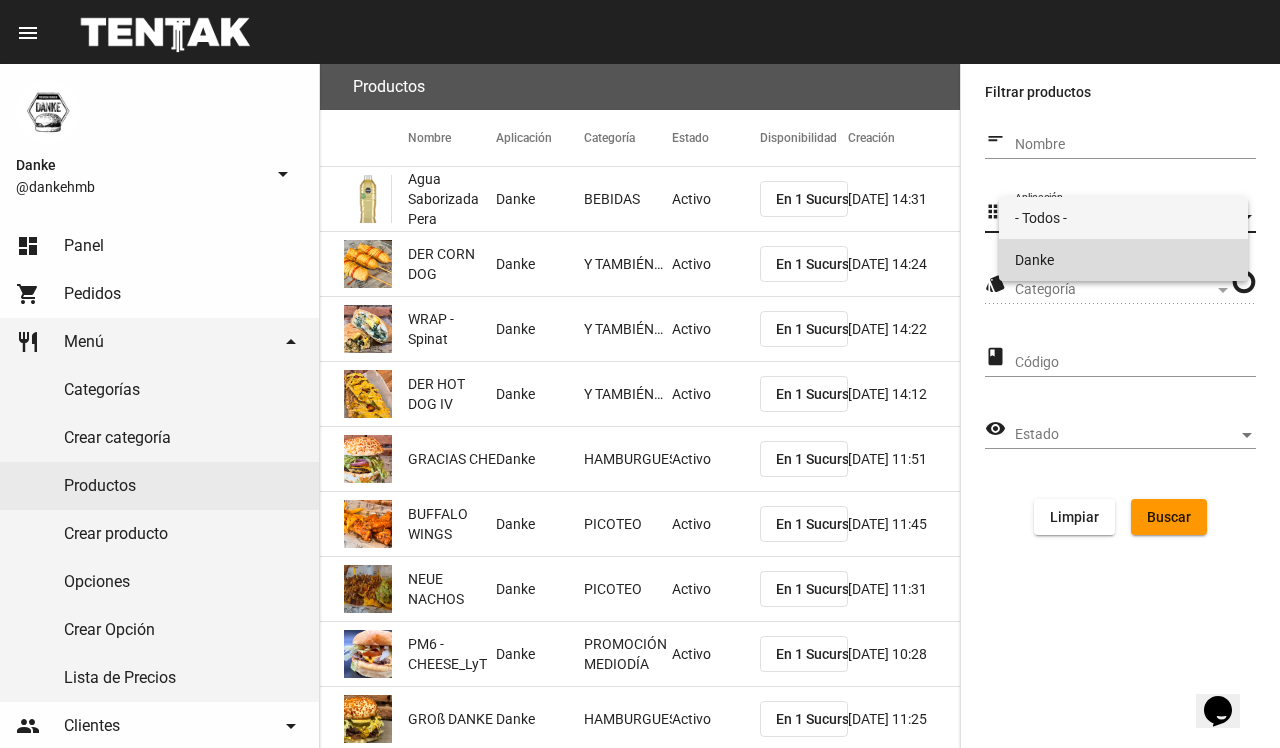 click on "Danke" at bounding box center (1123, 260) 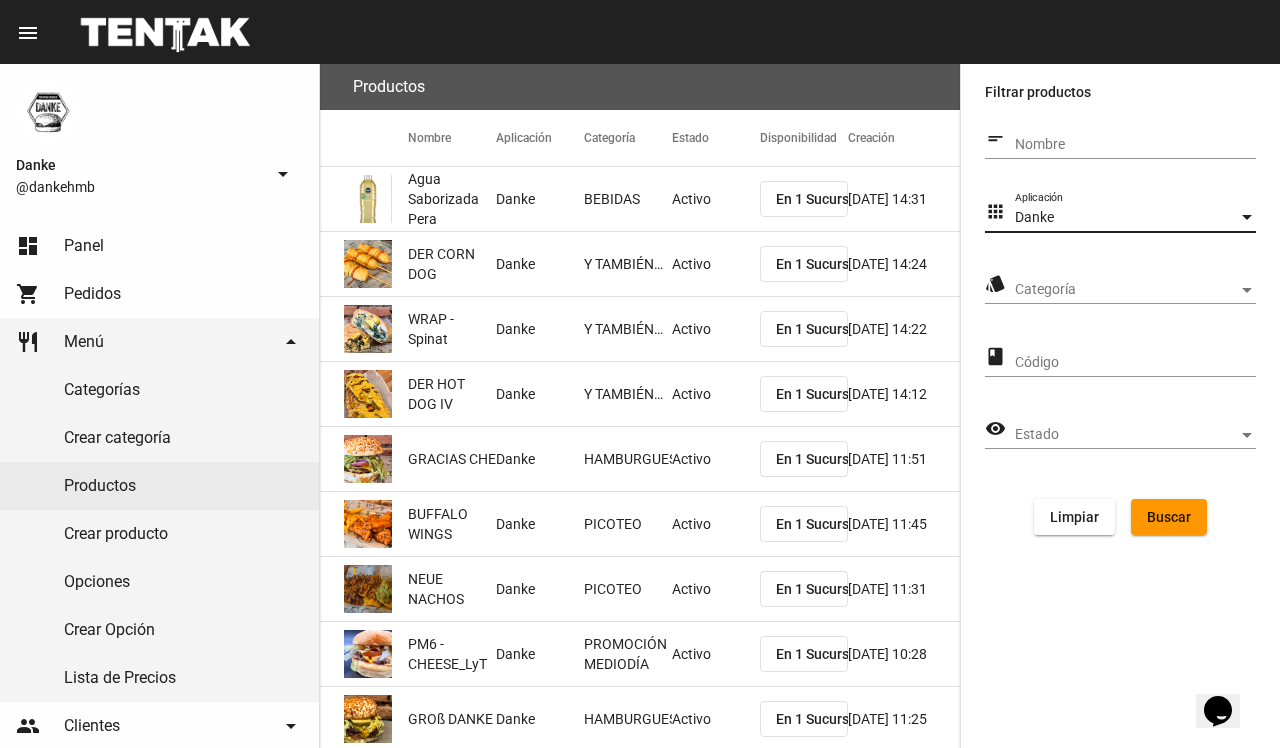 click on "Categoría" at bounding box center (1126, 290) 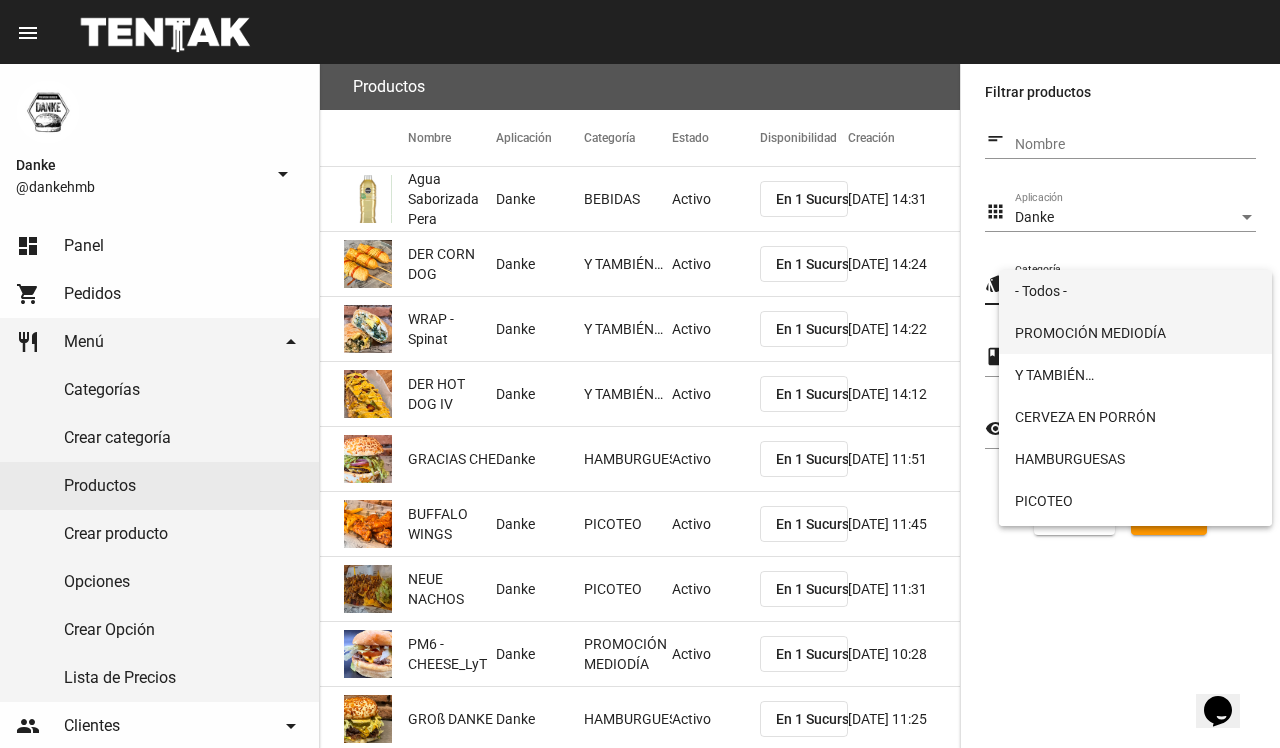click on "PROMOCIÓN MEDIODÍA" at bounding box center (1135, 333) 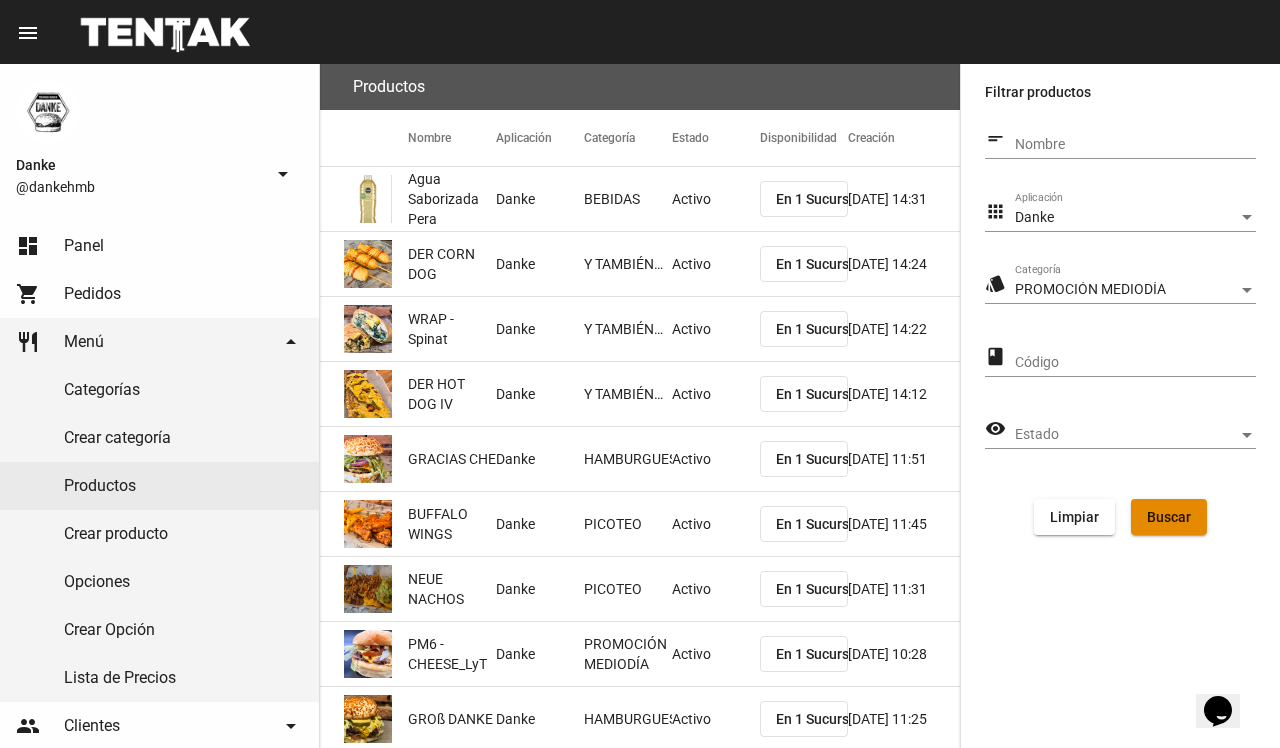click on "Buscar" 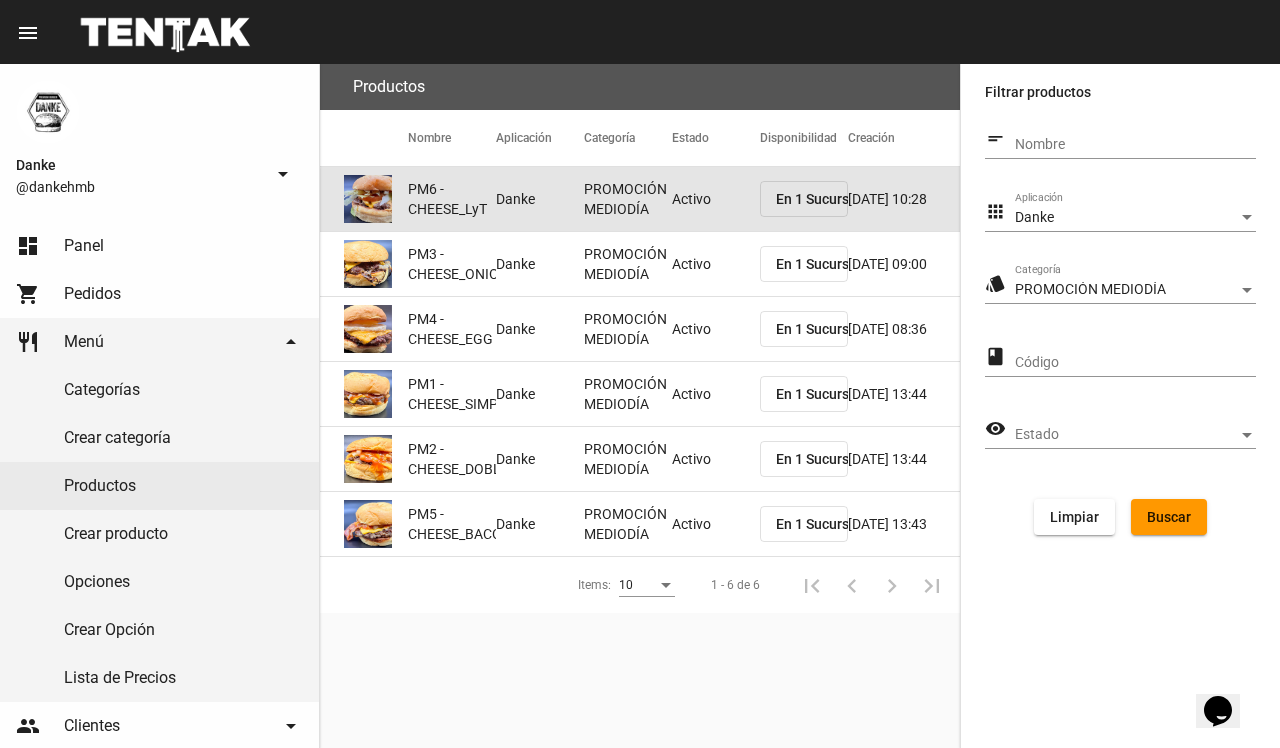 click on "PROMOCIÓN MEDIODÍA" 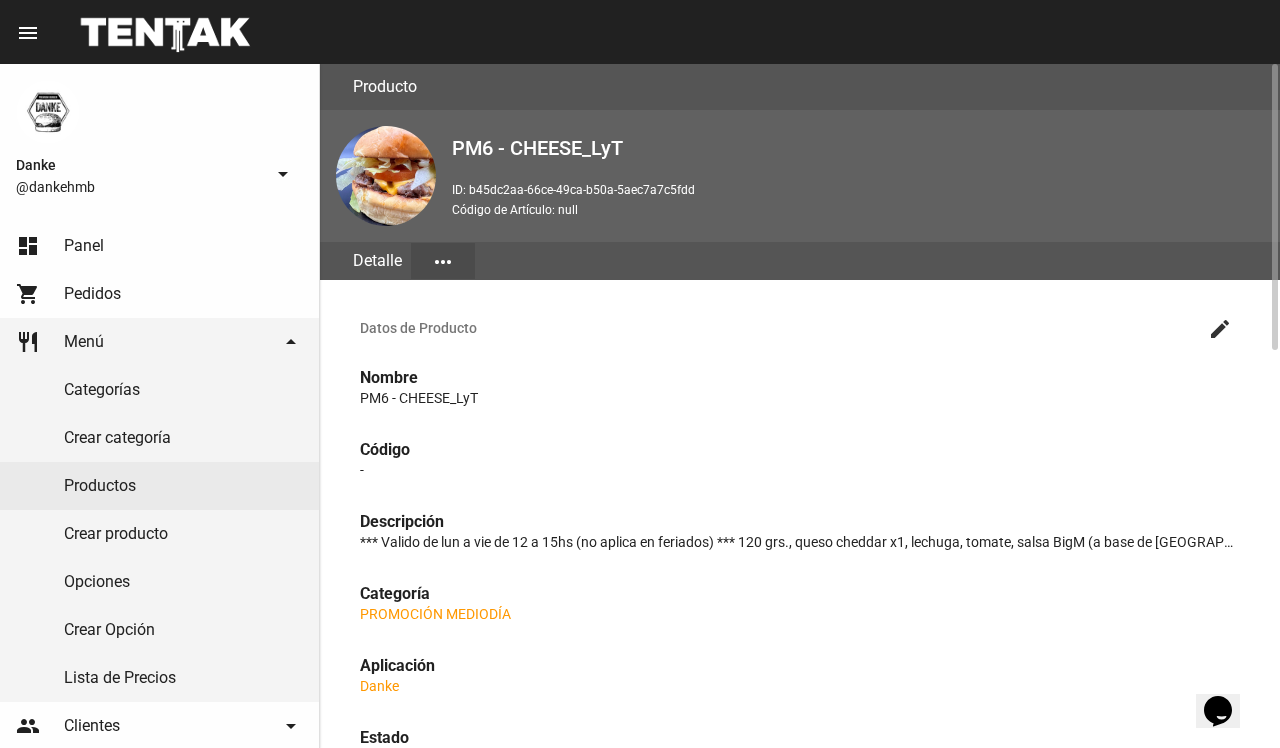 click on "create" 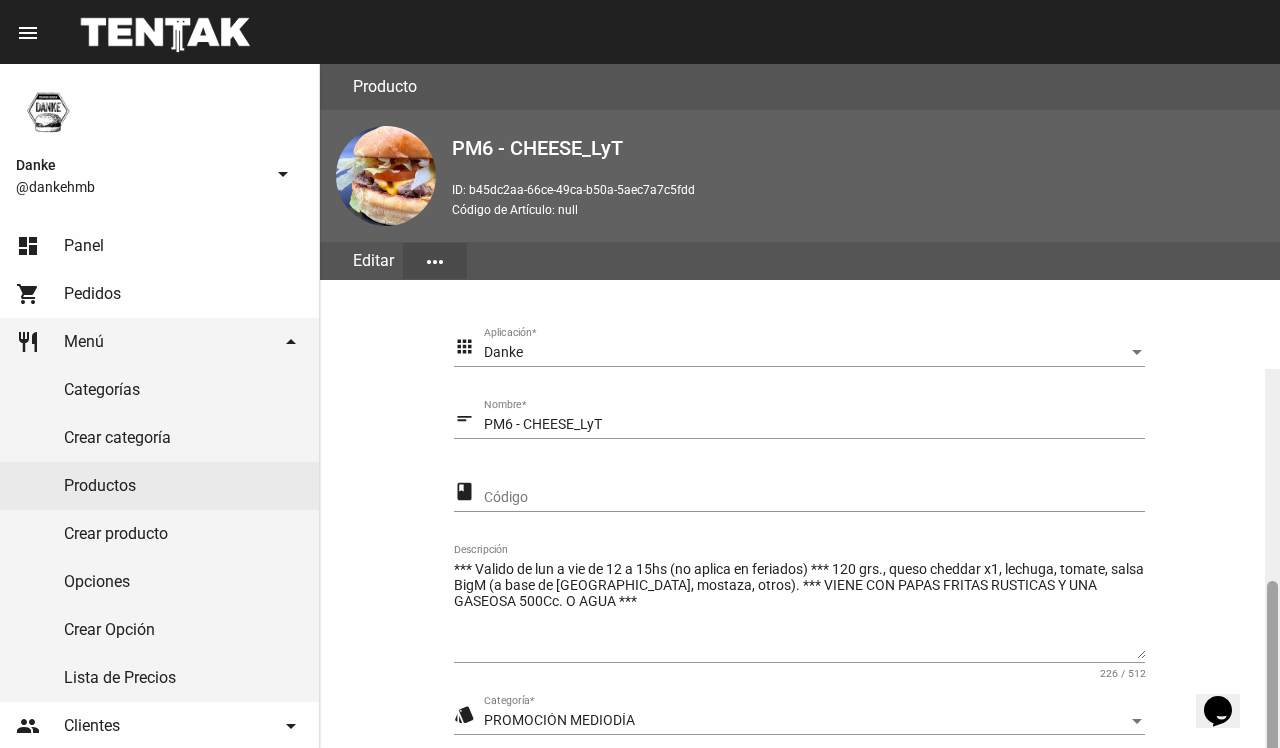 scroll, scrollTop: 305, scrollLeft: 0, axis: vertical 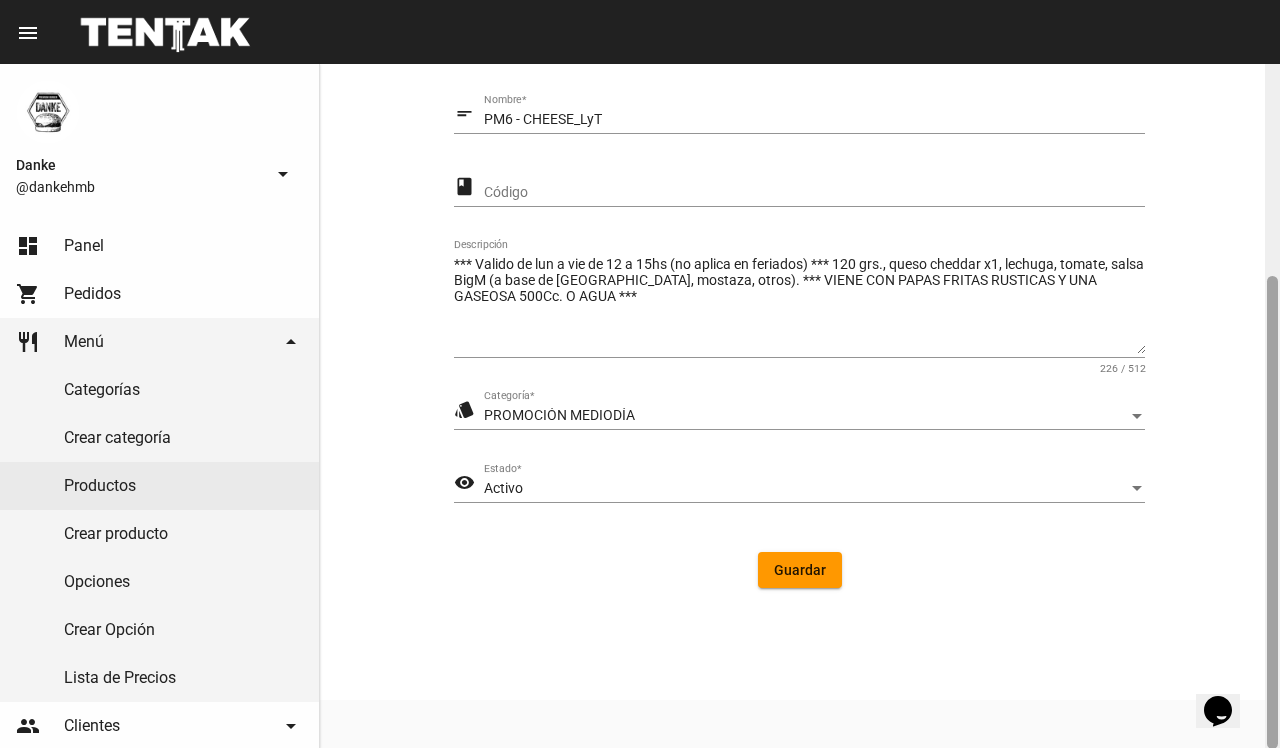 click 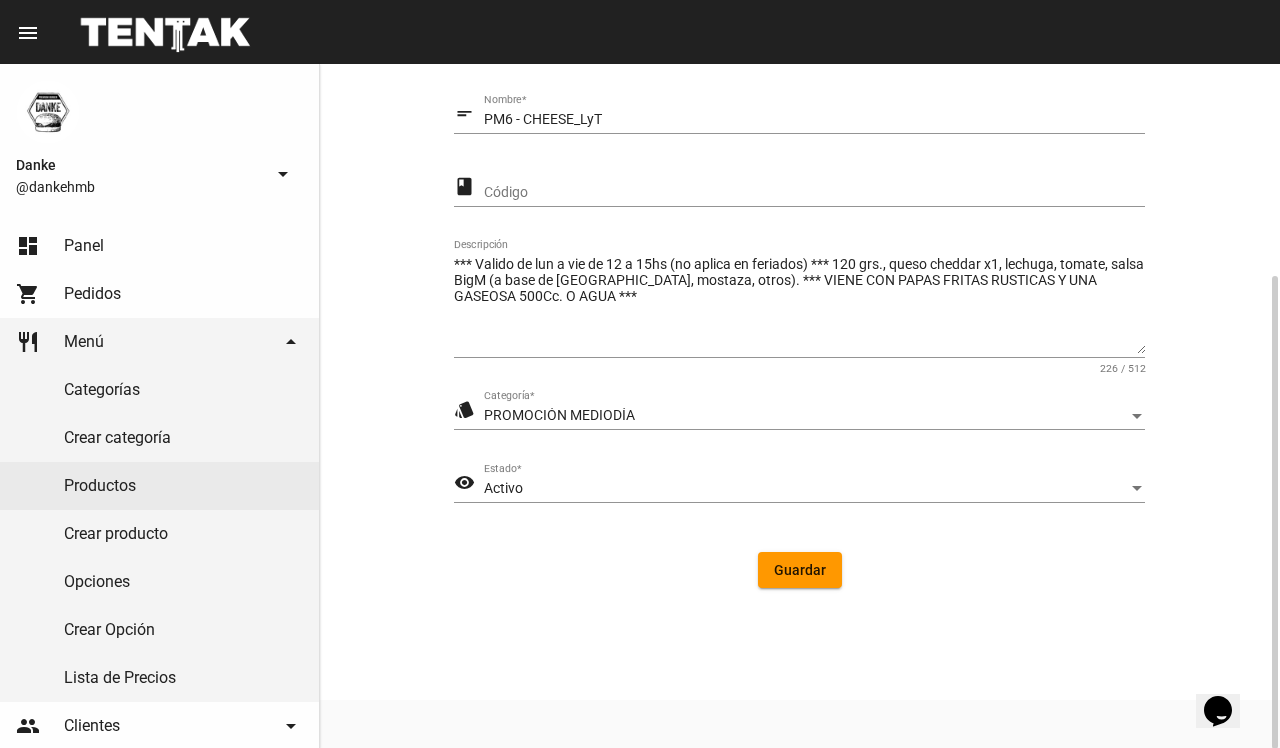 click on "Activo" at bounding box center [805, 489] 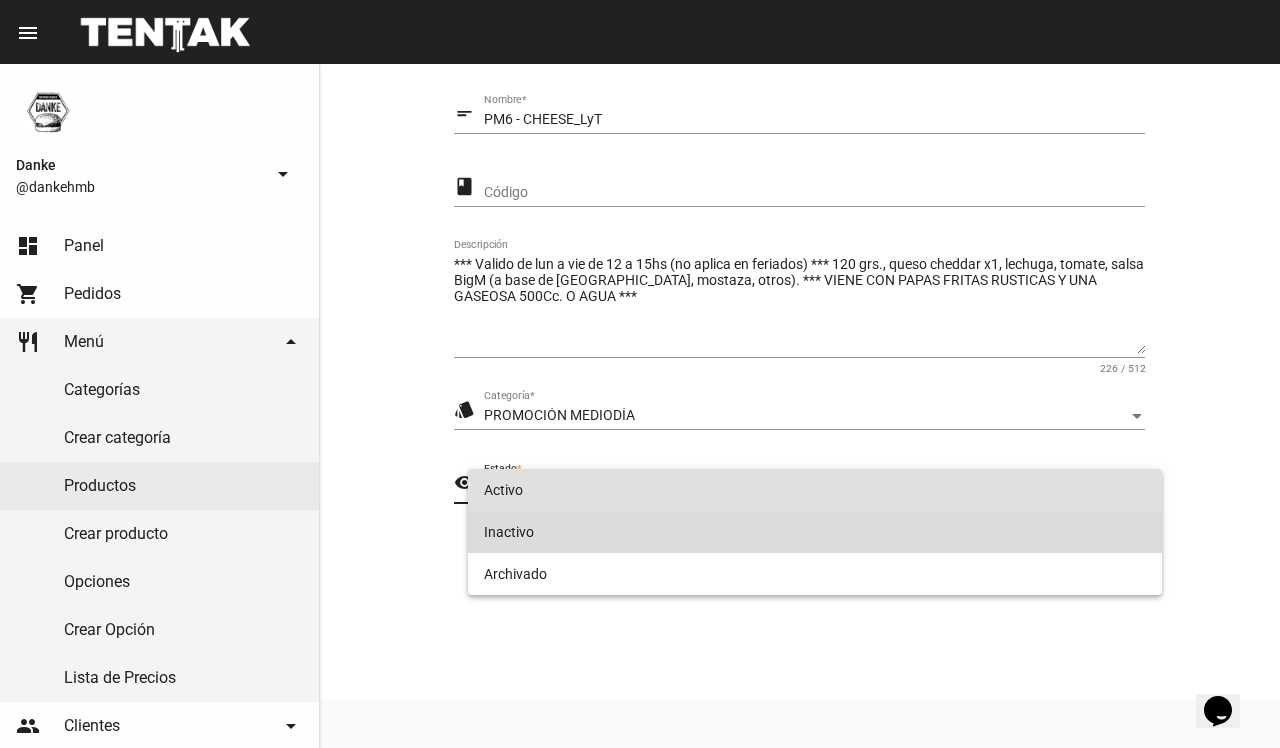click on "Inactivo" at bounding box center [814, 532] 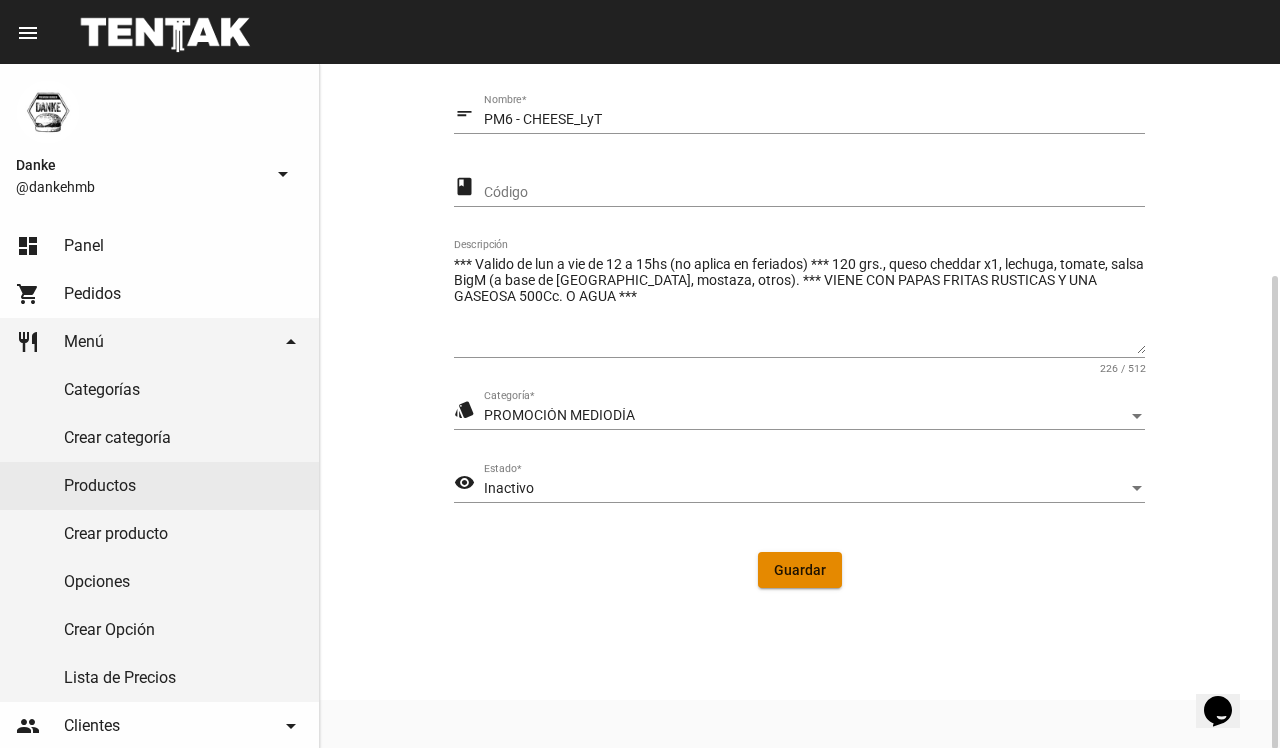 click on "Guardar" 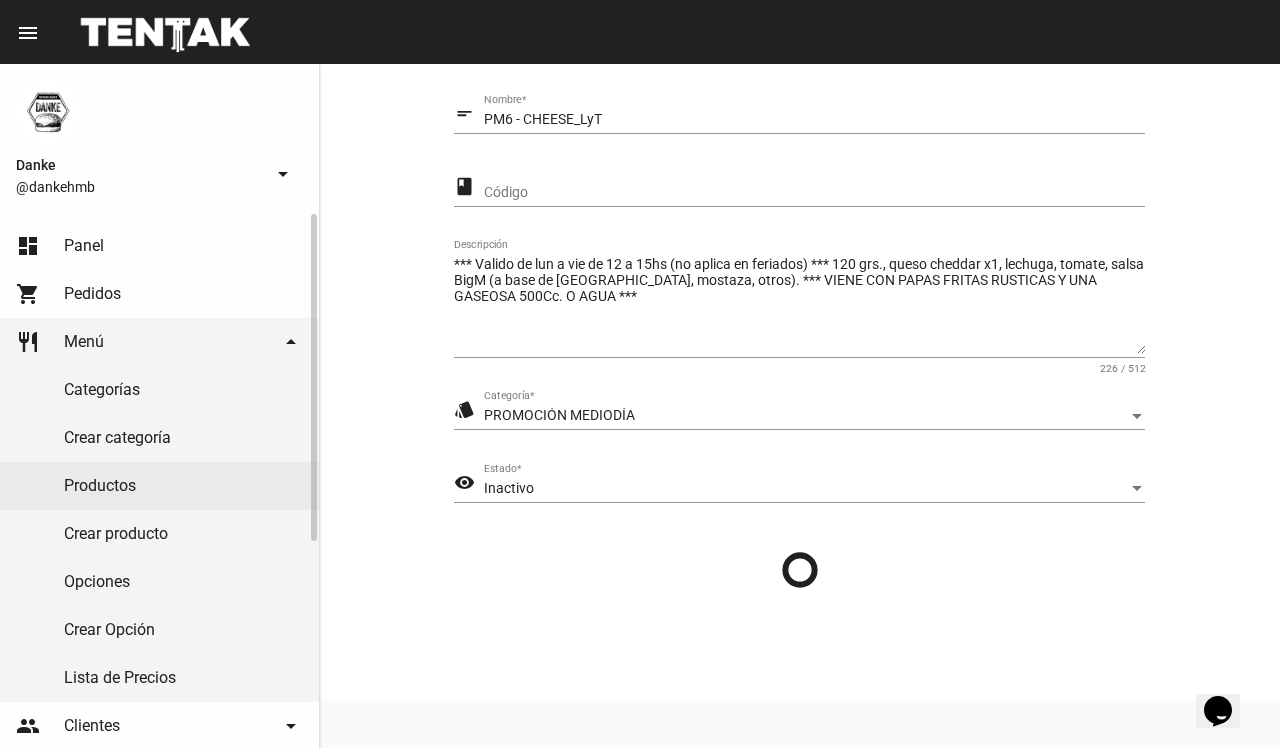 scroll, scrollTop: 0, scrollLeft: 0, axis: both 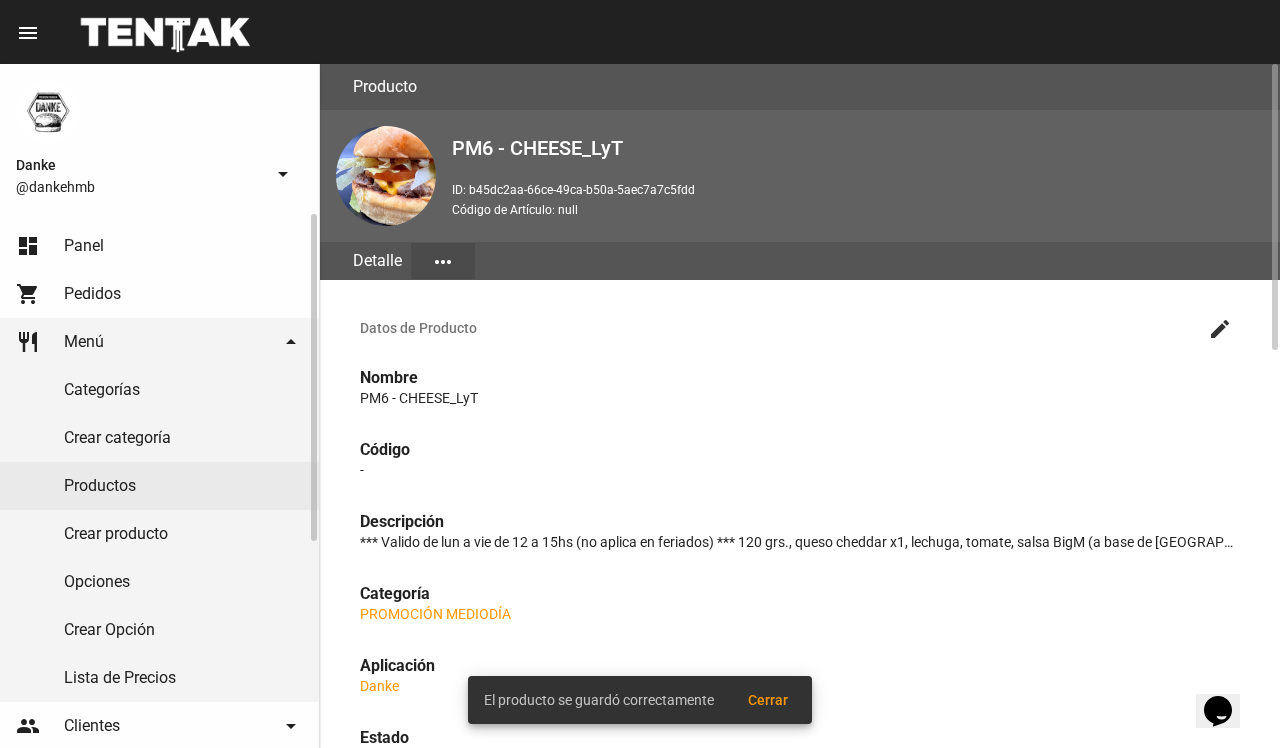 click on "Productos" 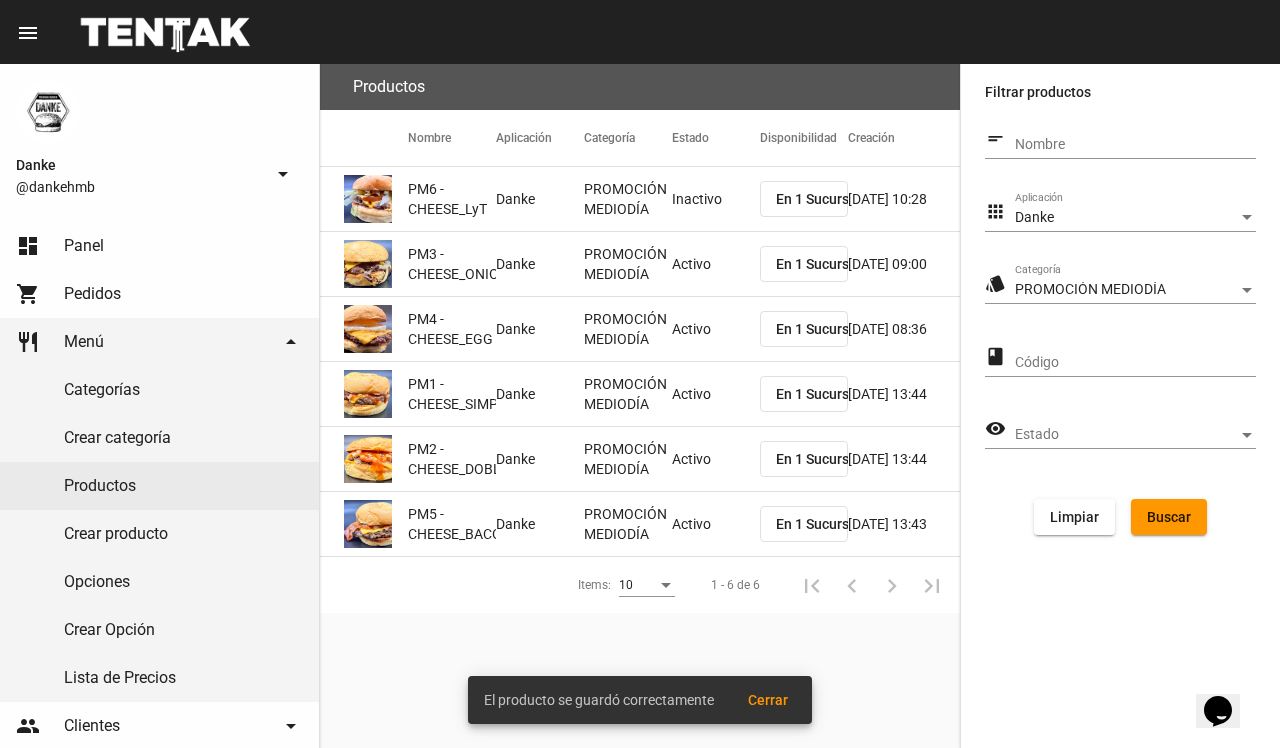 click on "PROMOCIÓN MEDIODÍA" 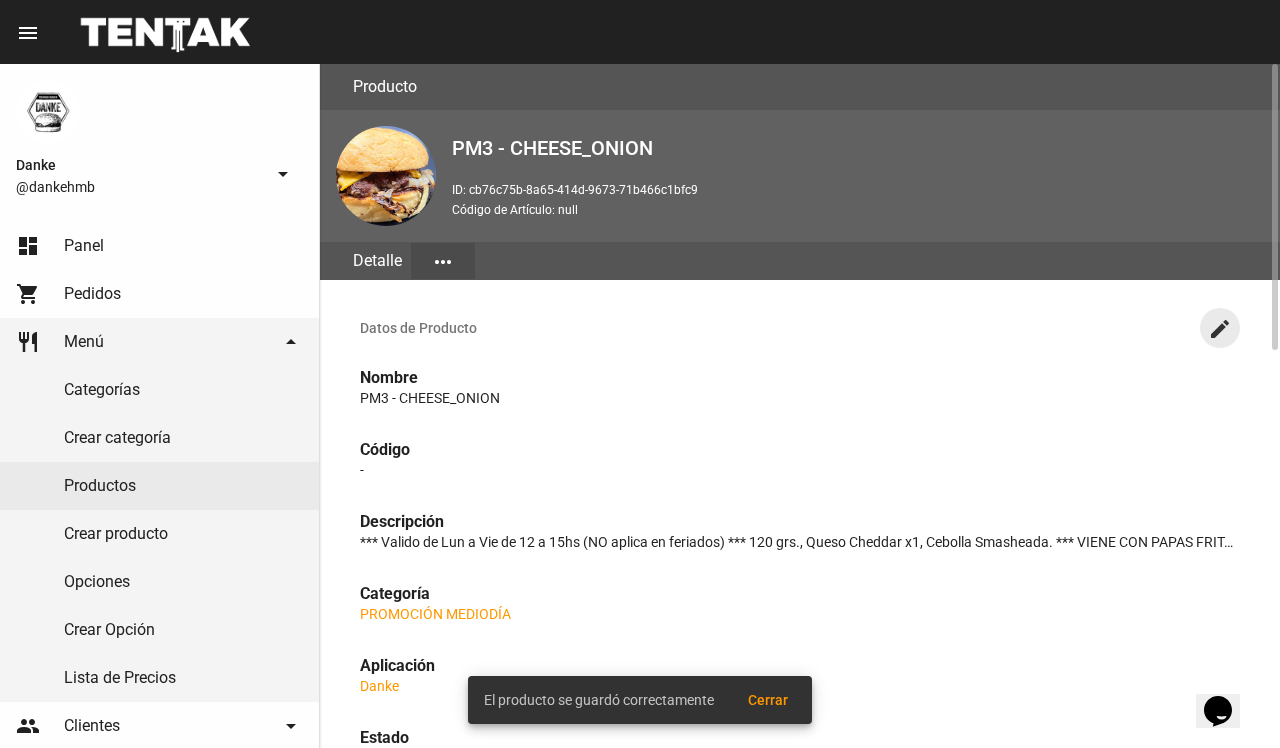 click on "create" 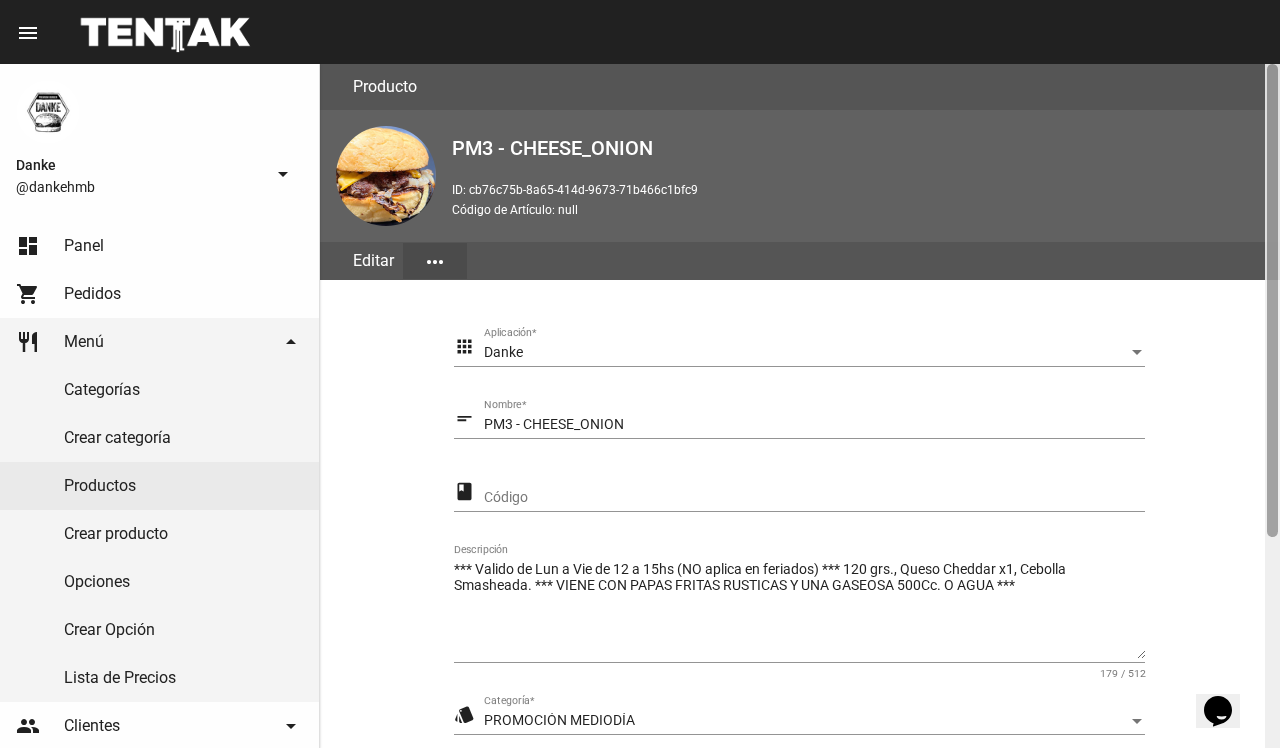 scroll, scrollTop: 305, scrollLeft: 0, axis: vertical 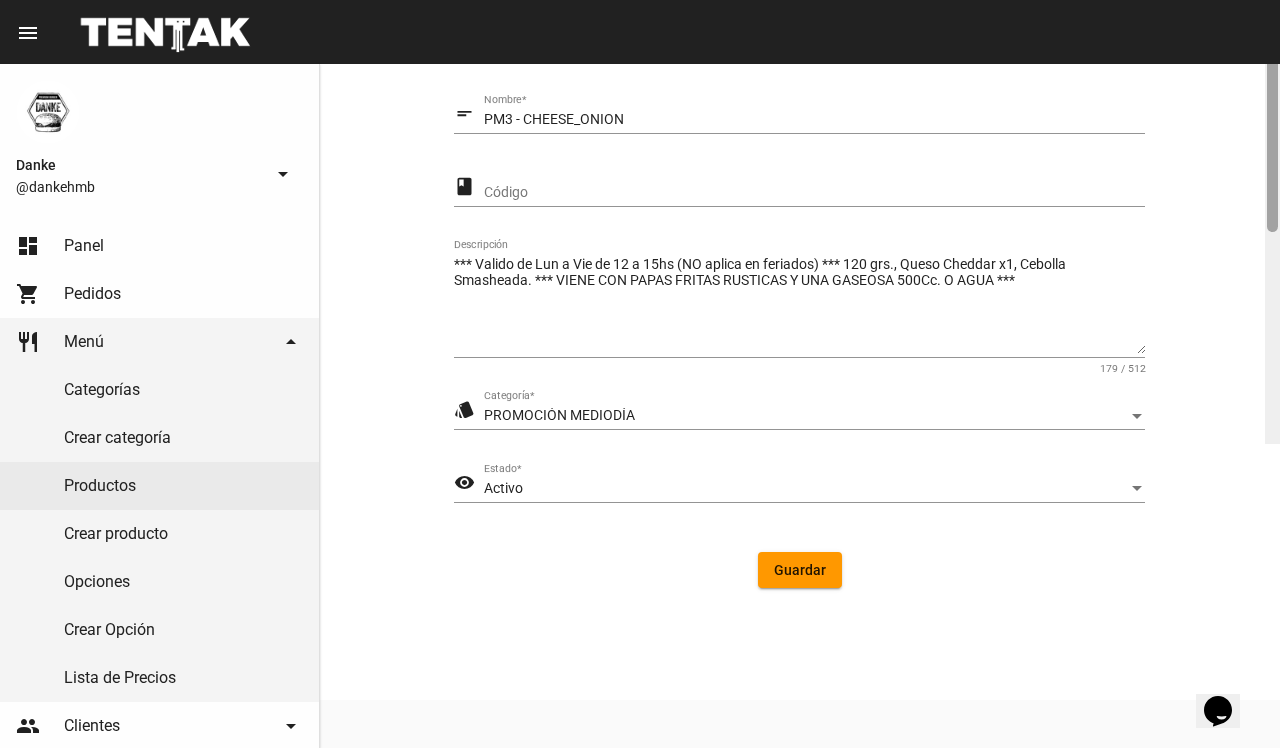 click 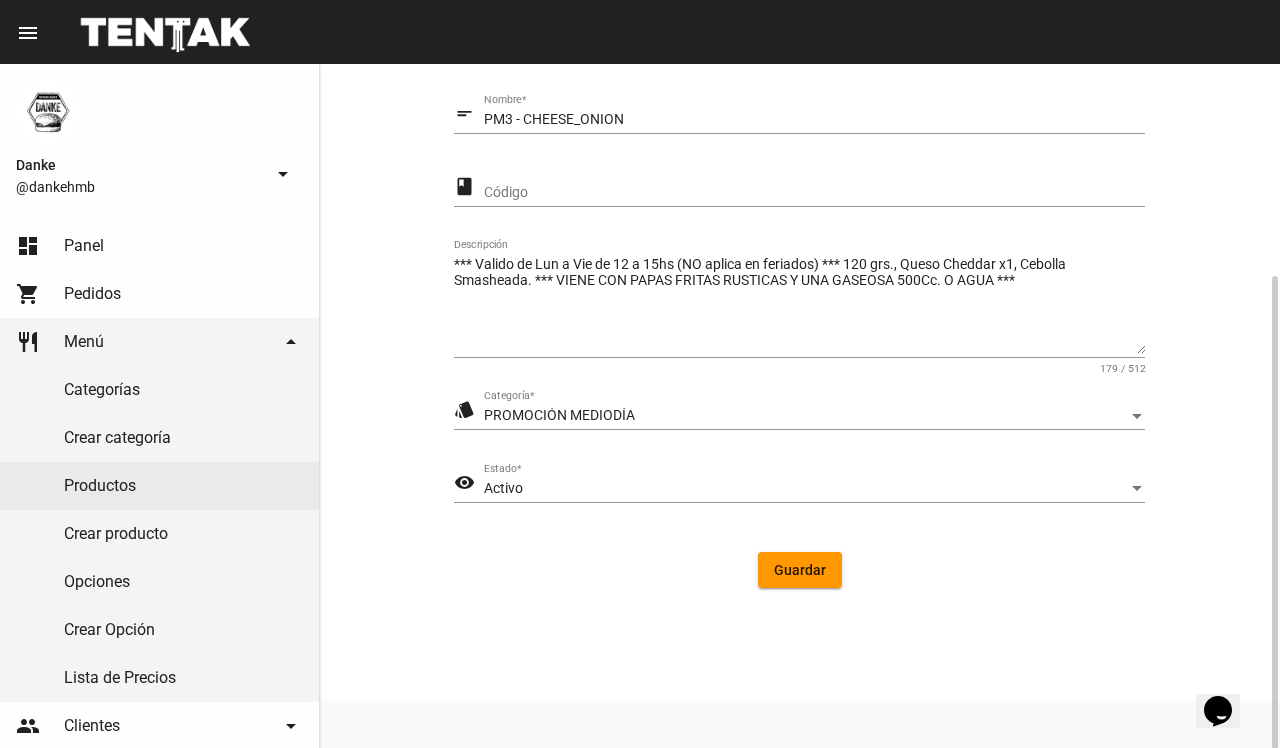 click on "Activo Estado  *" 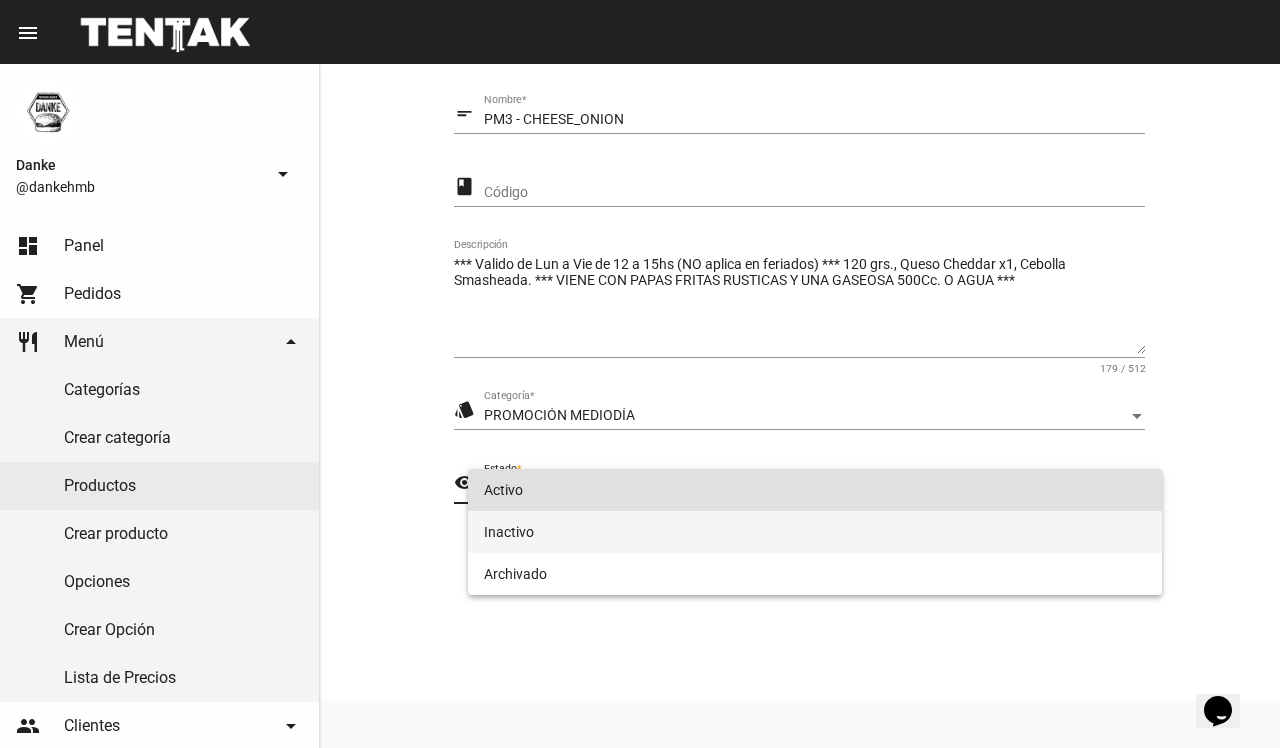 click on "Inactivo" at bounding box center [814, 532] 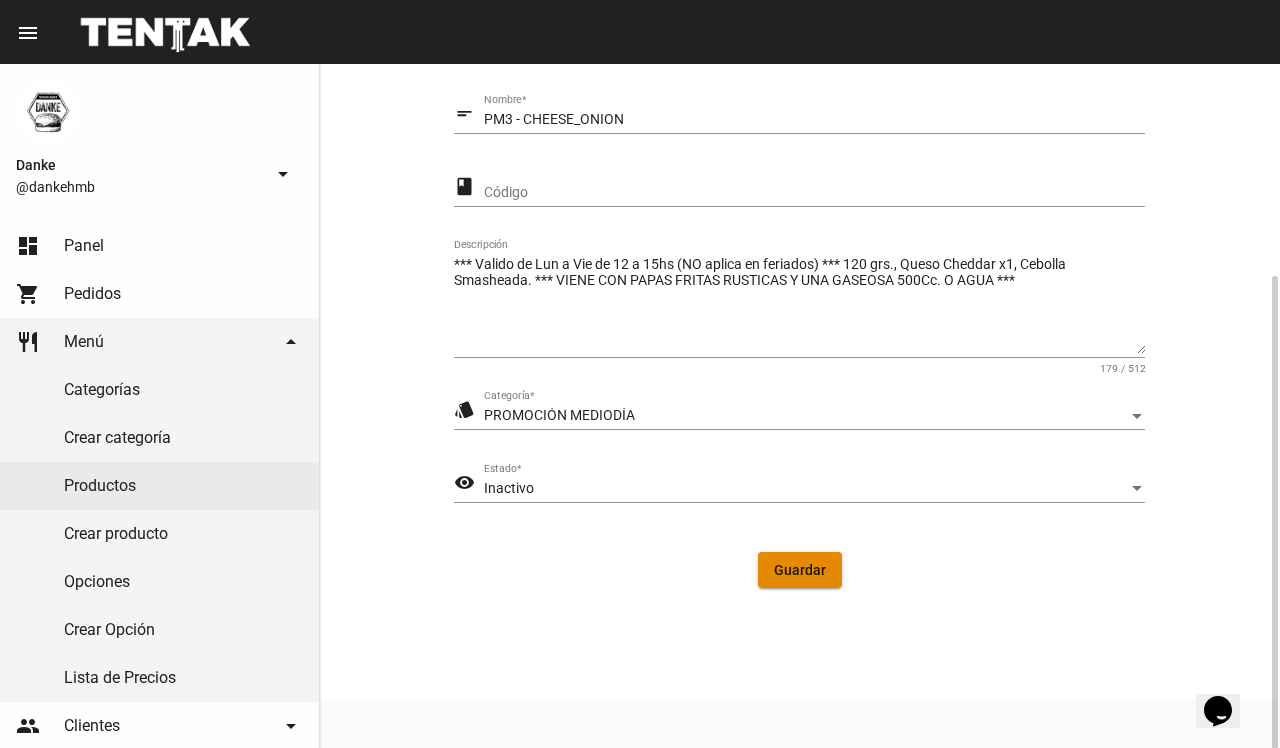 click on "Guardar" 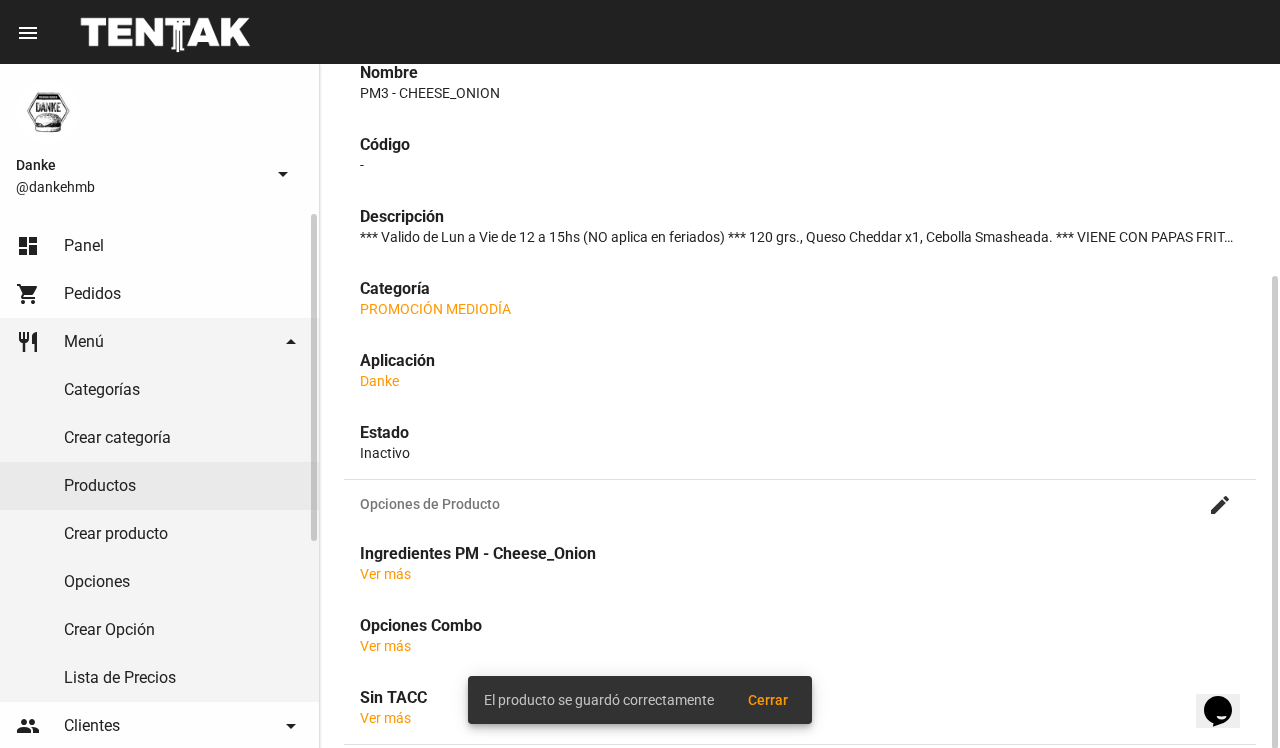 scroll, scrollTop: 0, scrollLeft: 0, axis: both 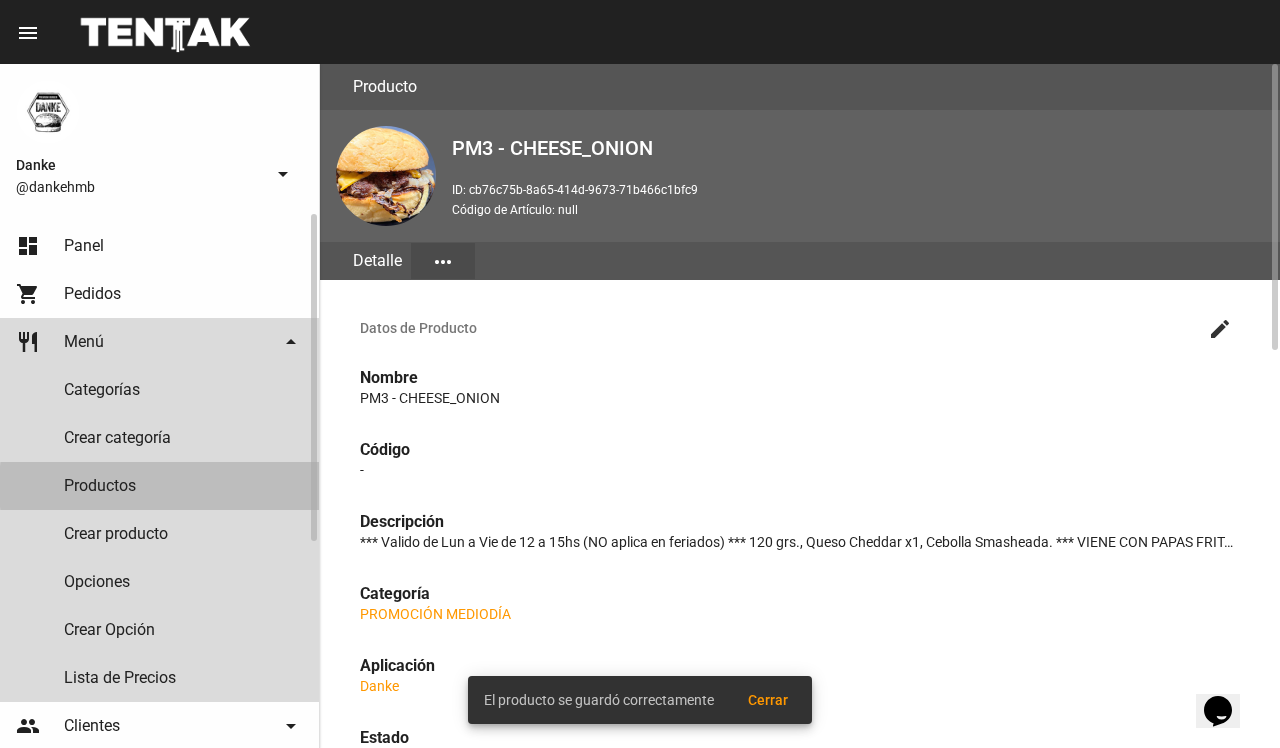 click on "Productos" 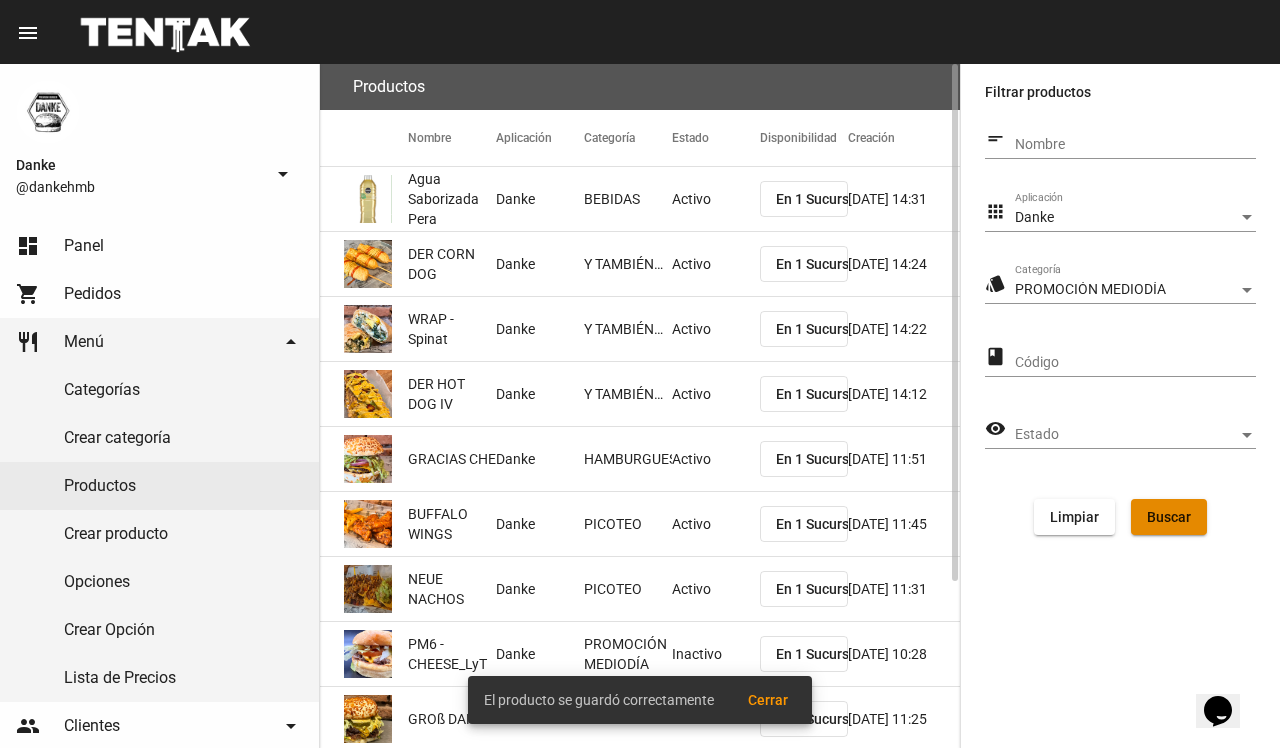 click on "Buscar" 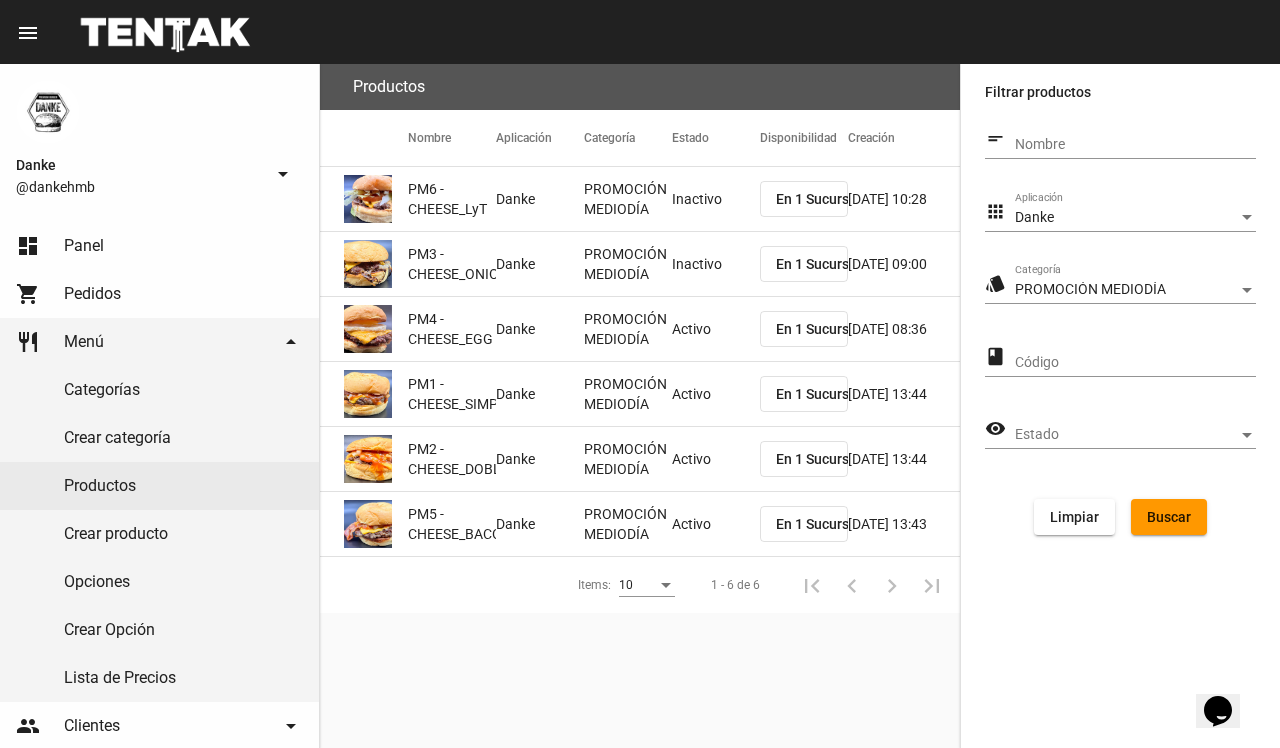 click on "Activo" 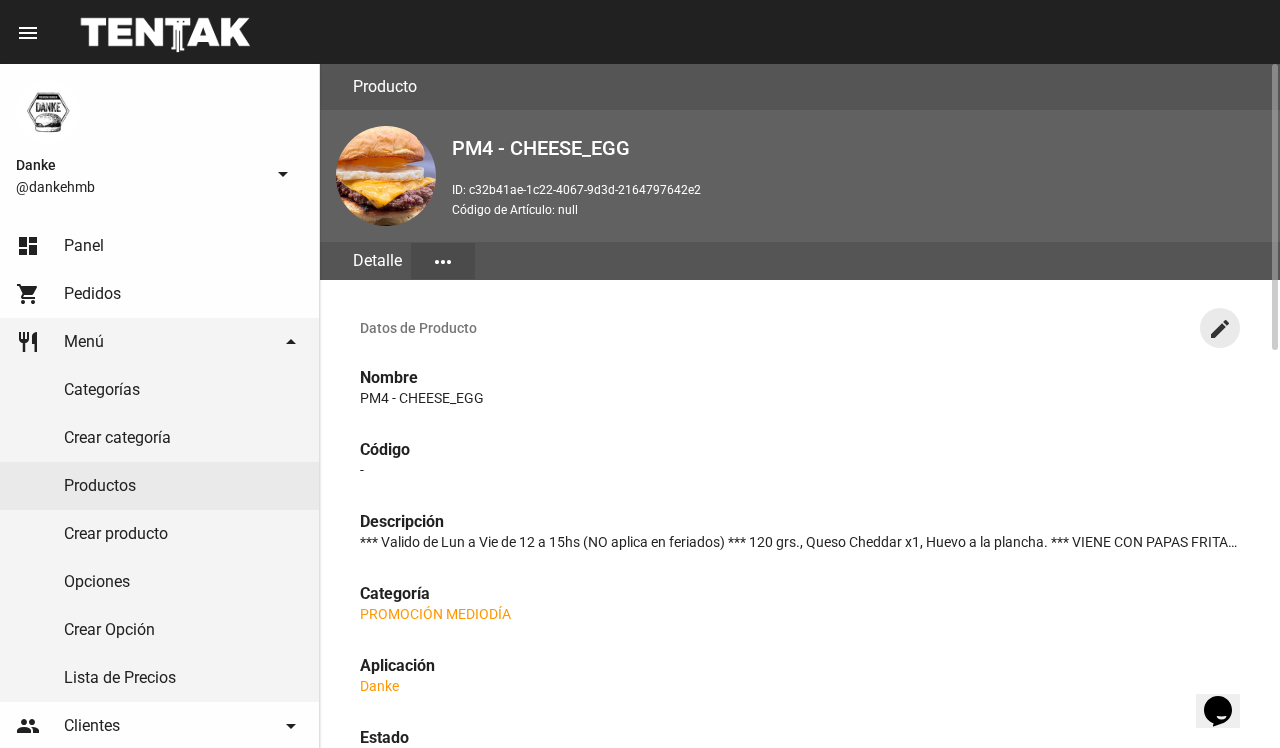 click on "create" 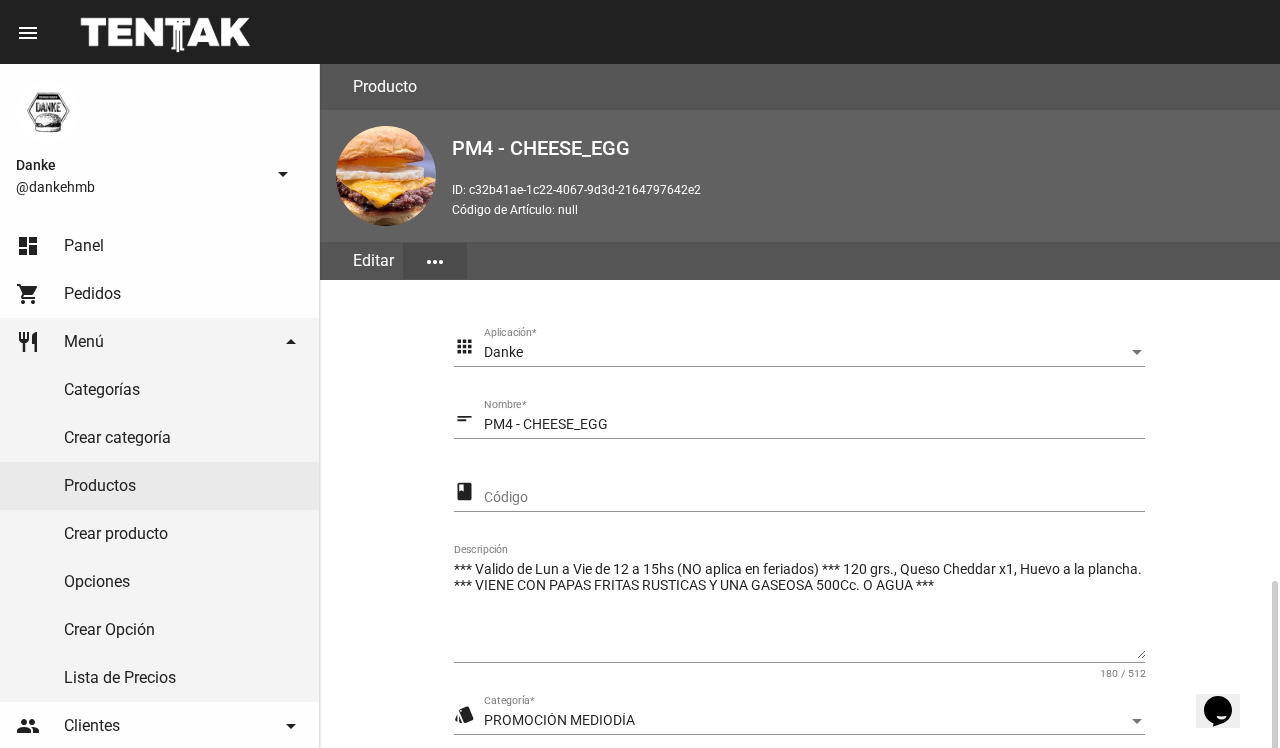 scroll, scrollTop: 305, scrollLeft: 0, axis: vertical 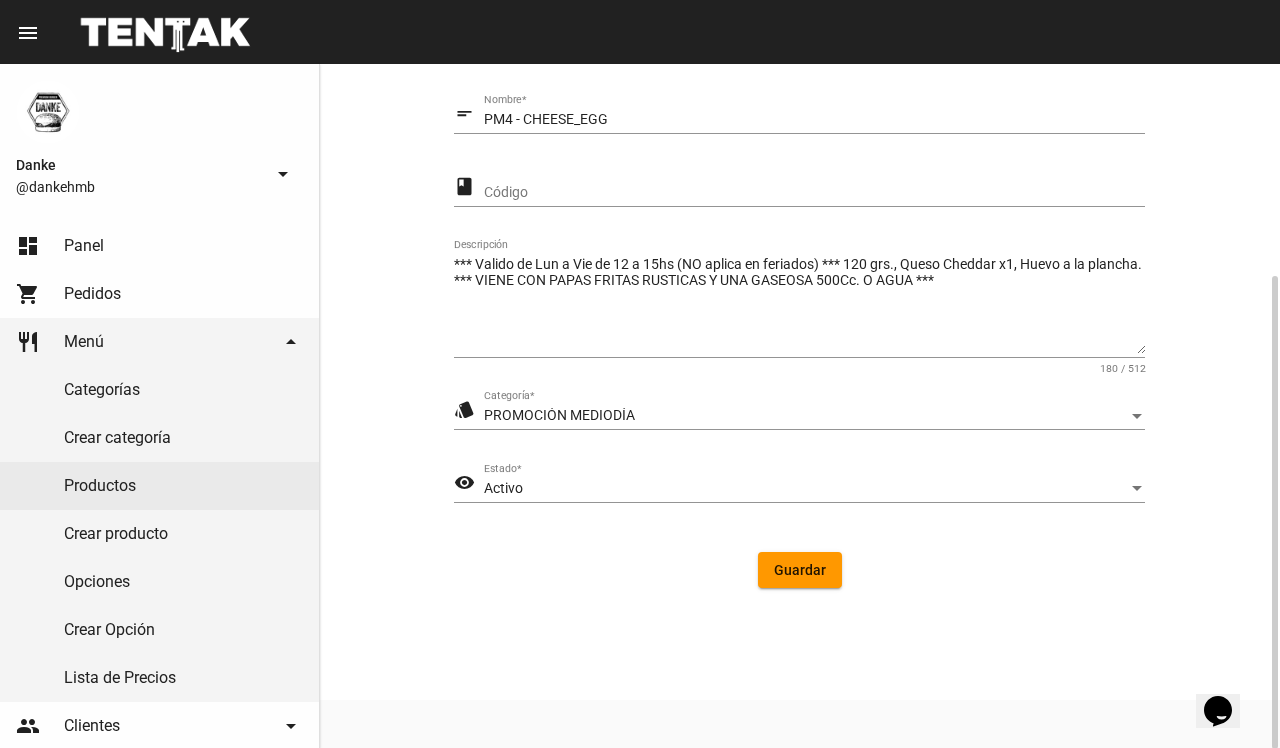 drag, startPoint x: 1278, startPoint y: 410, endPoint x: 1260, endPoint y: 416, distance: 18.973665 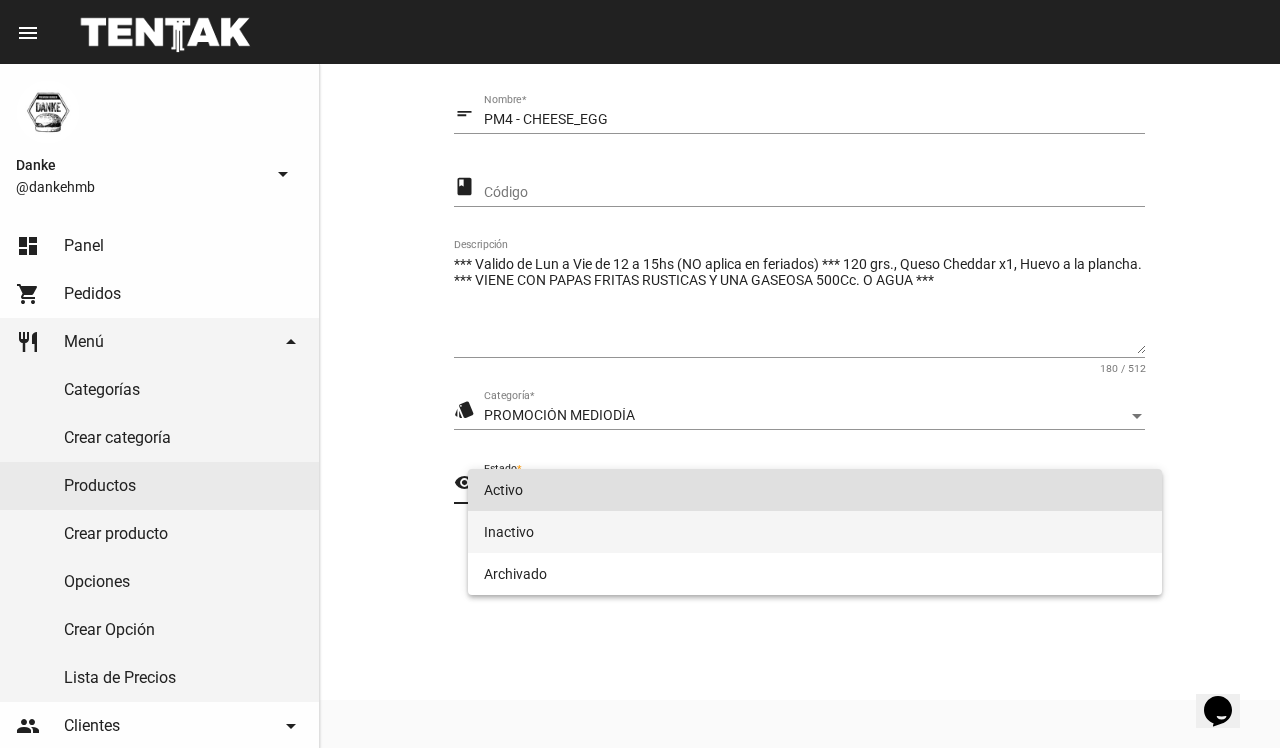 click on "Inactivo" at bounding box center [814, 532] 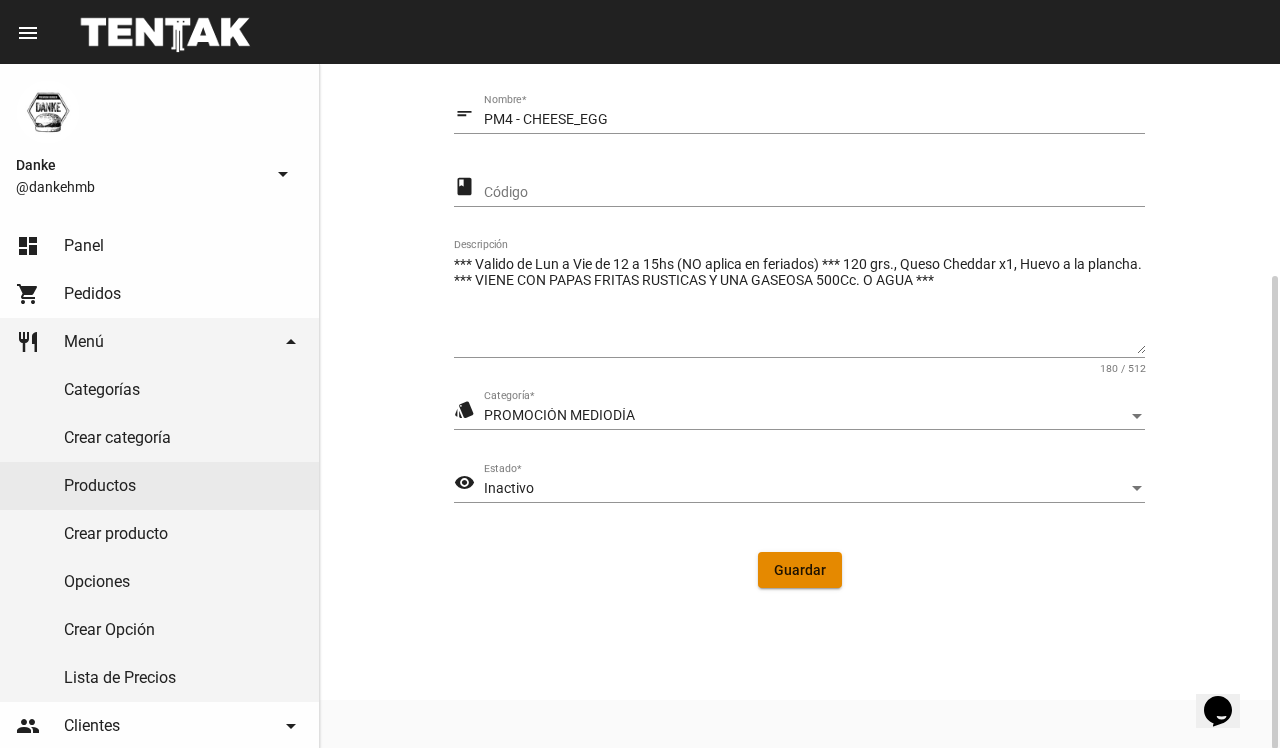 click on "Guardar" 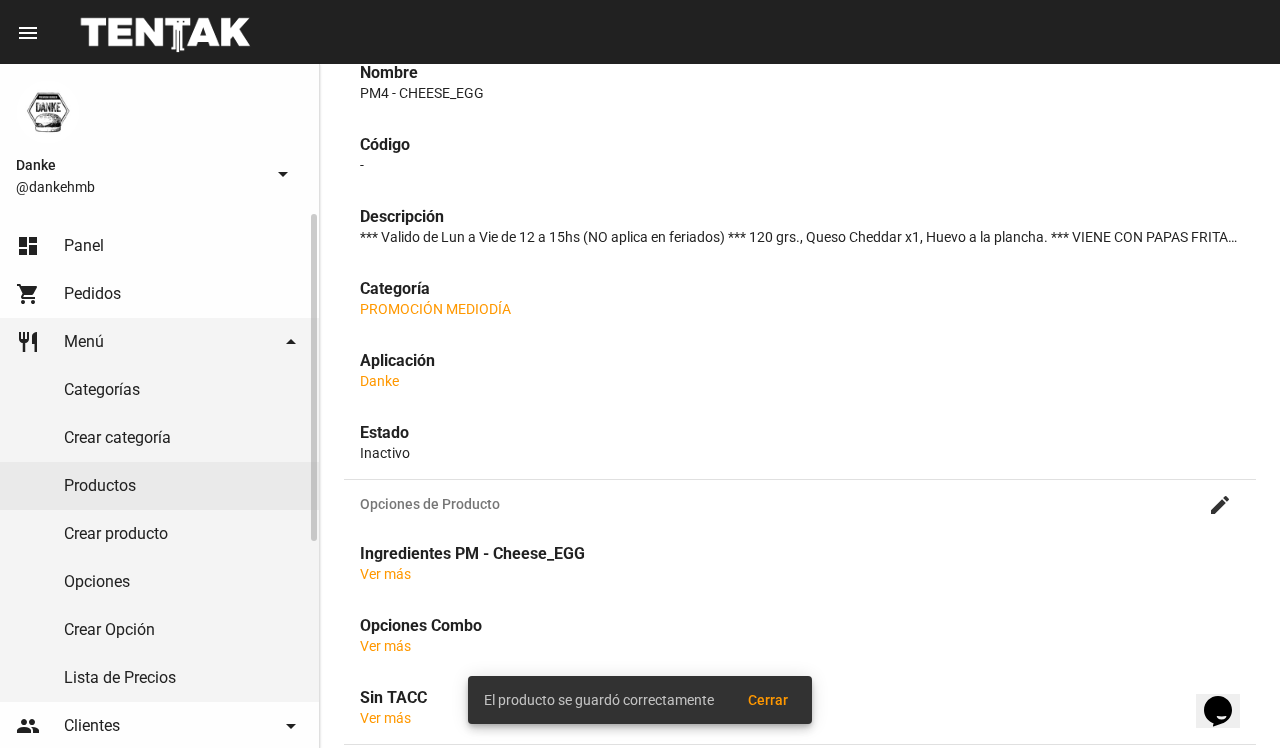 scroll, scrollTop: 0, scrollLeft: 0, axis: both 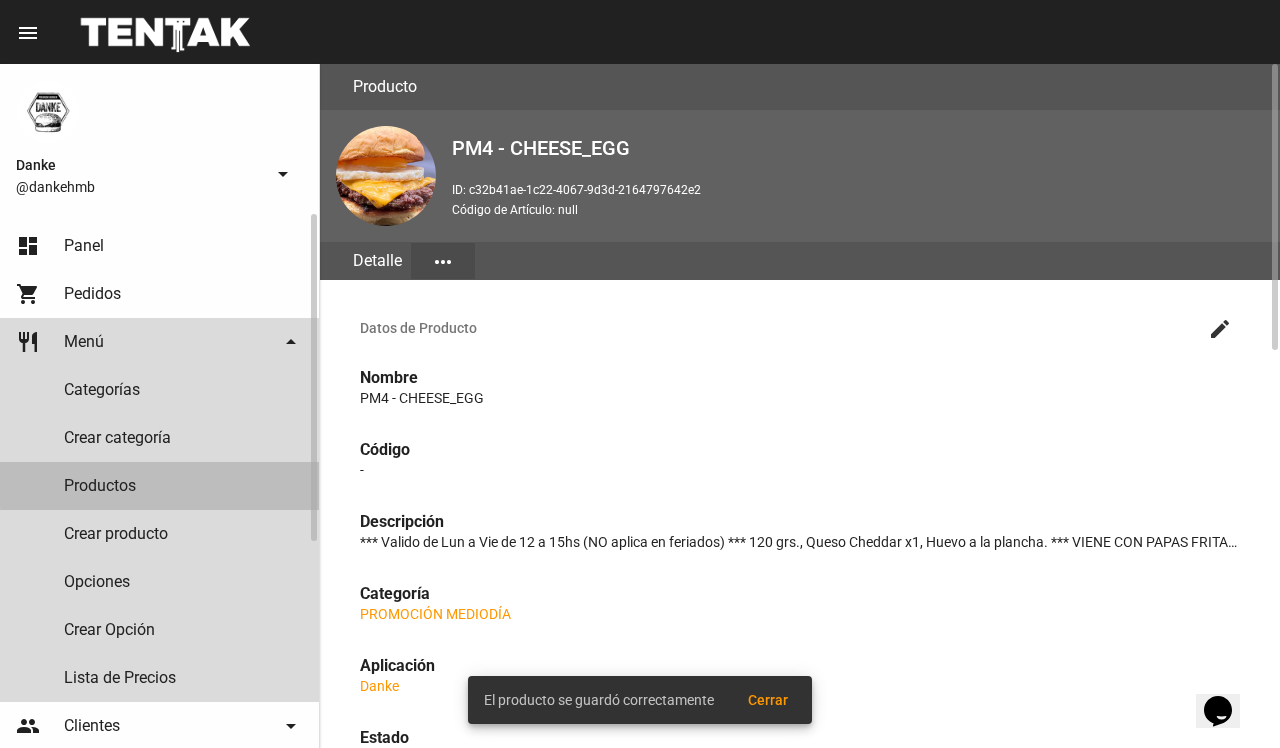 click on "Productos" 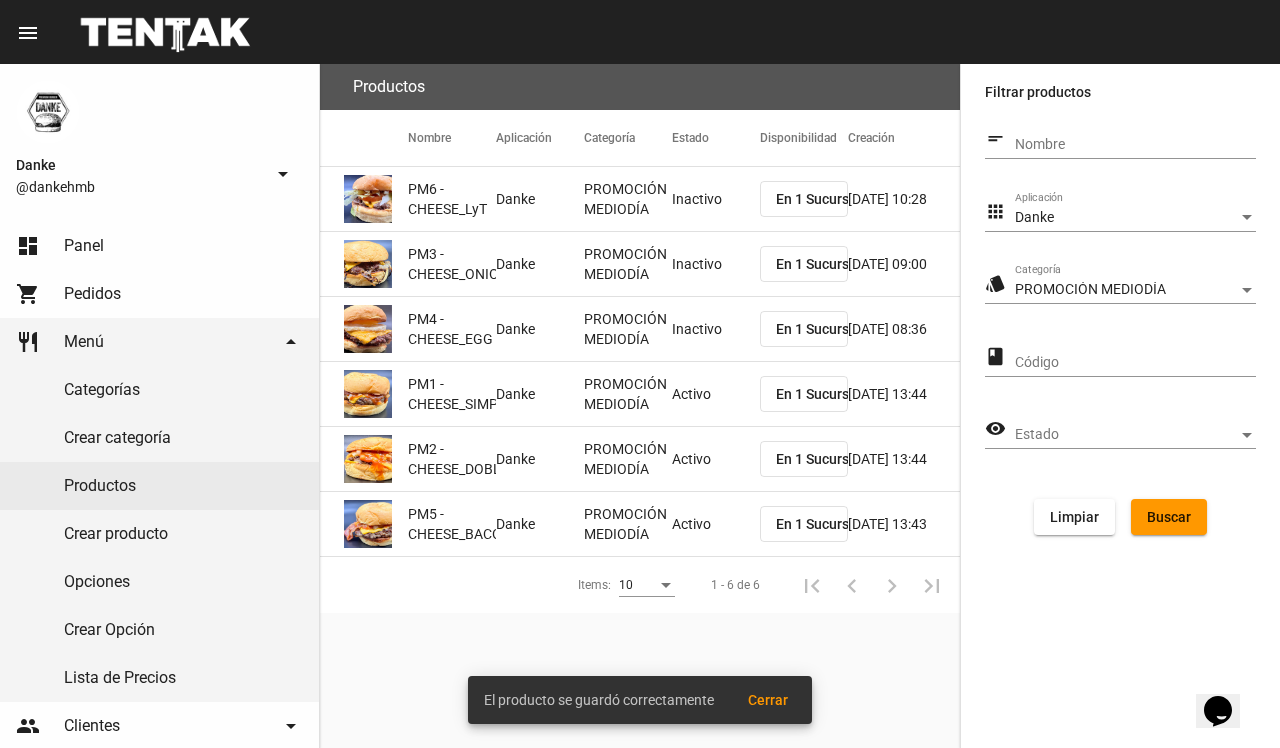 click on "Activo" 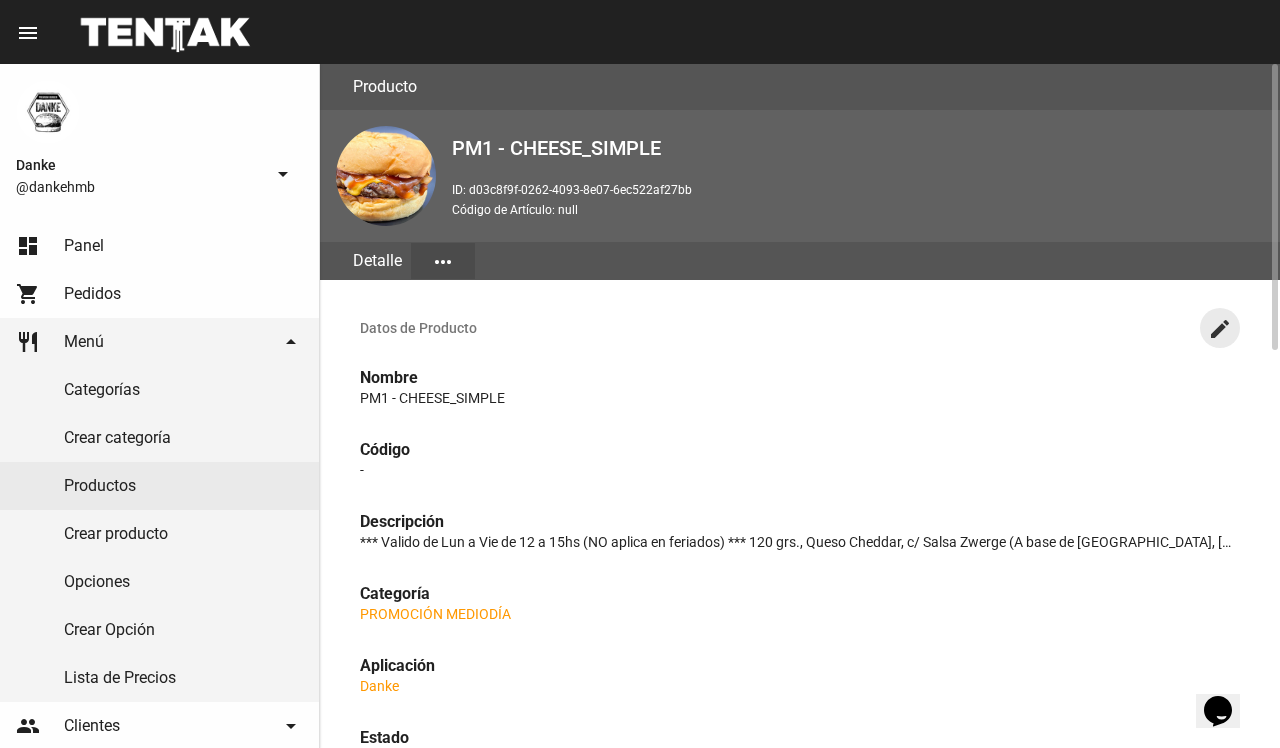 click on "create" 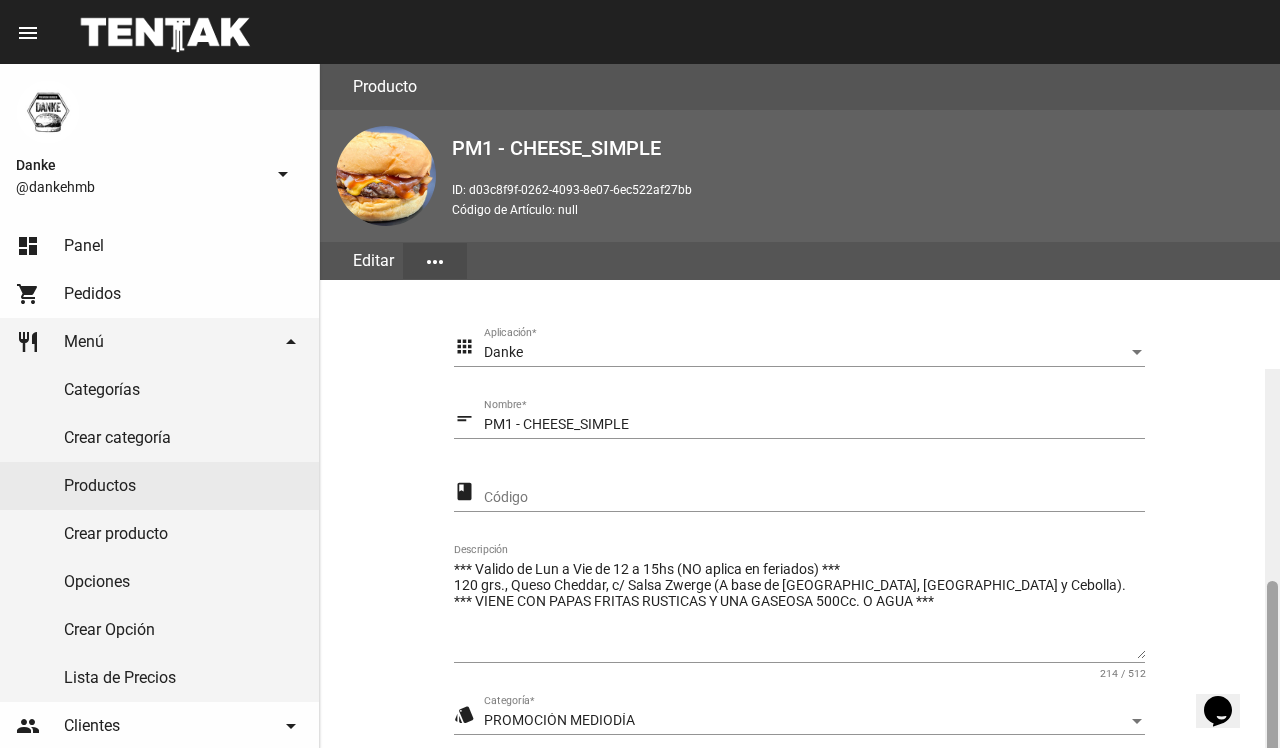 scroll, scrollTop: 305, scrollLeft: 0, axis: vertical 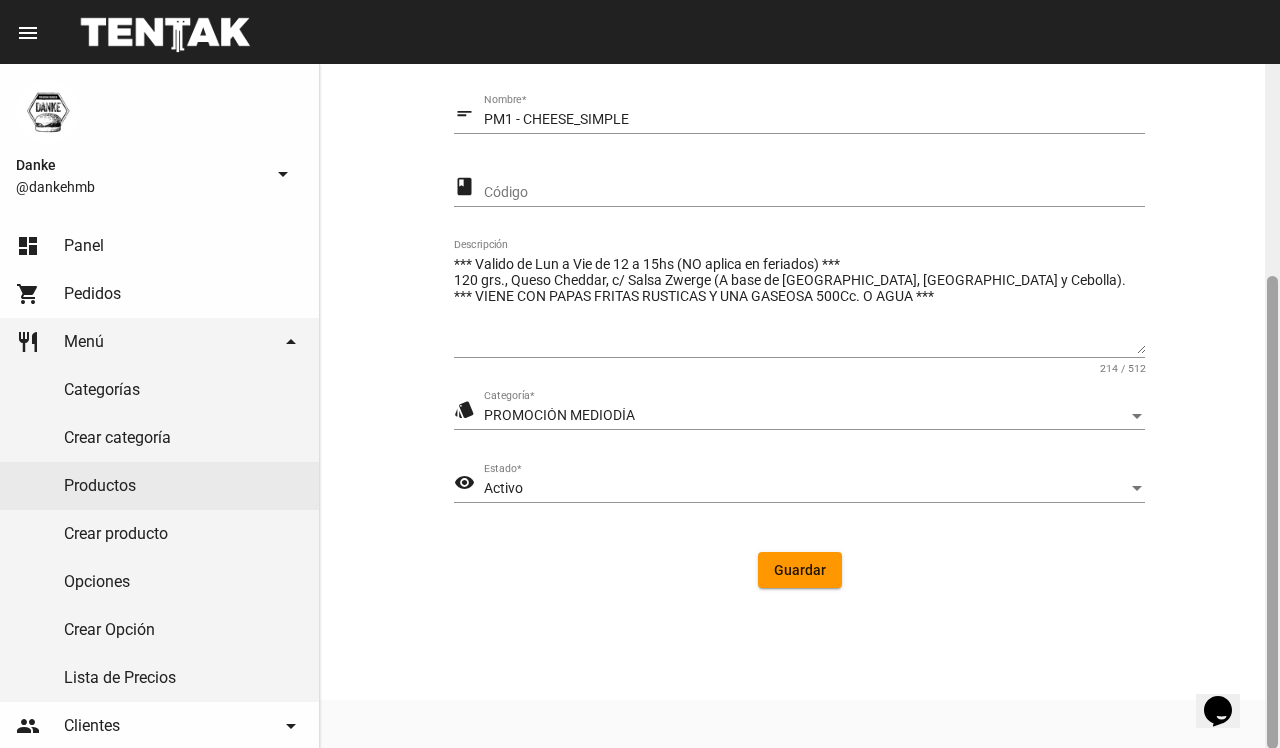click 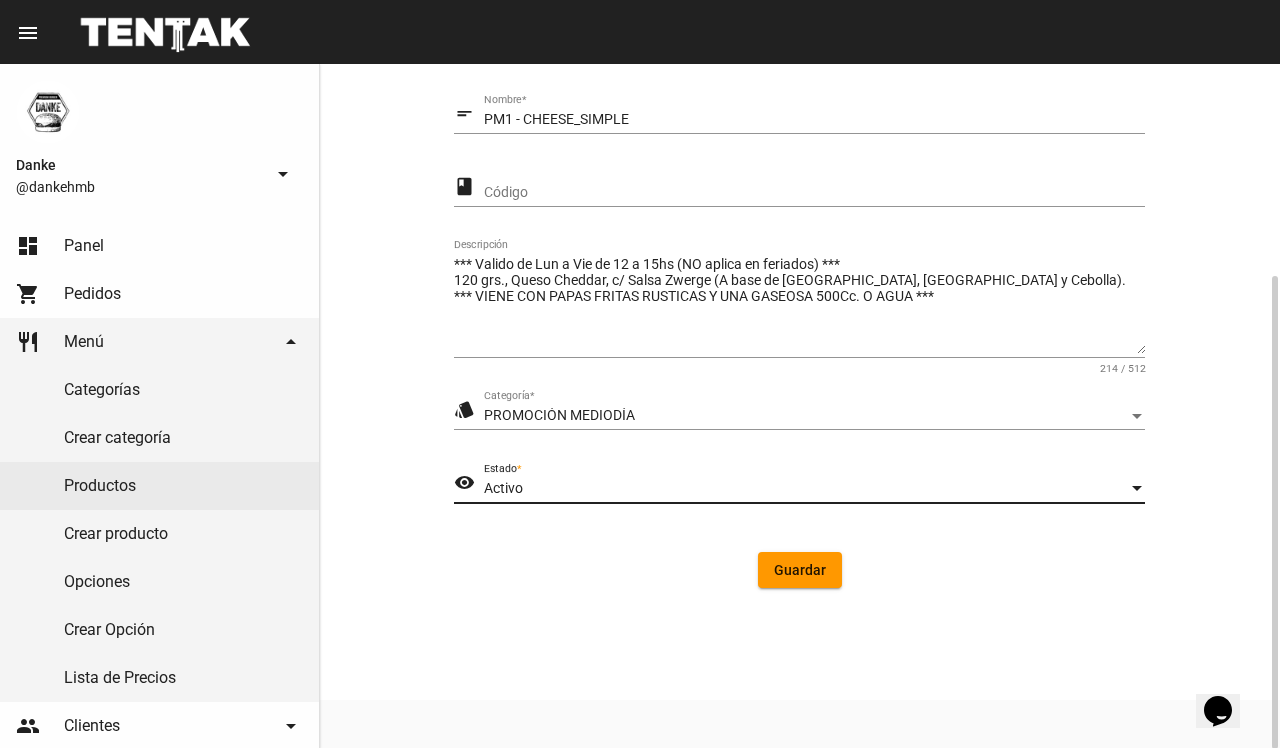 click on "Activo" at bounding box center [805, 489] 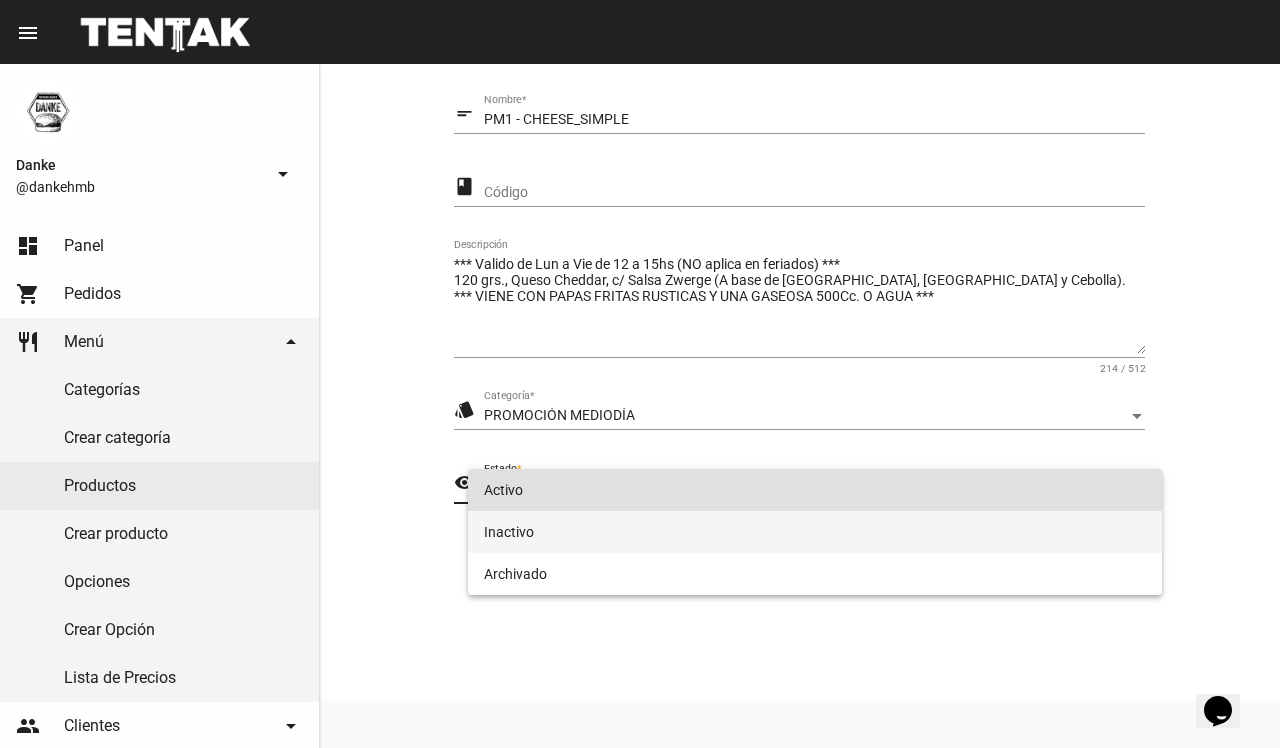 click on "Inactivo" at bounding box center (814, 532) 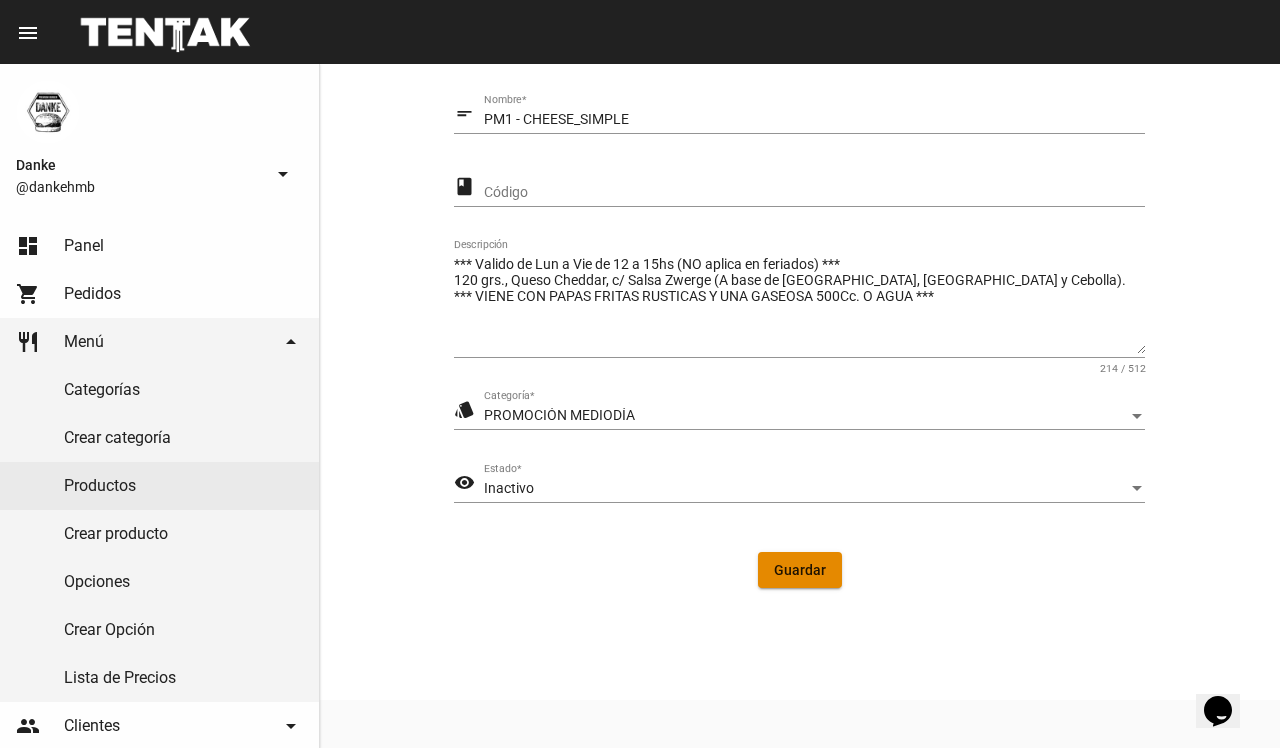 click on "Guardar" 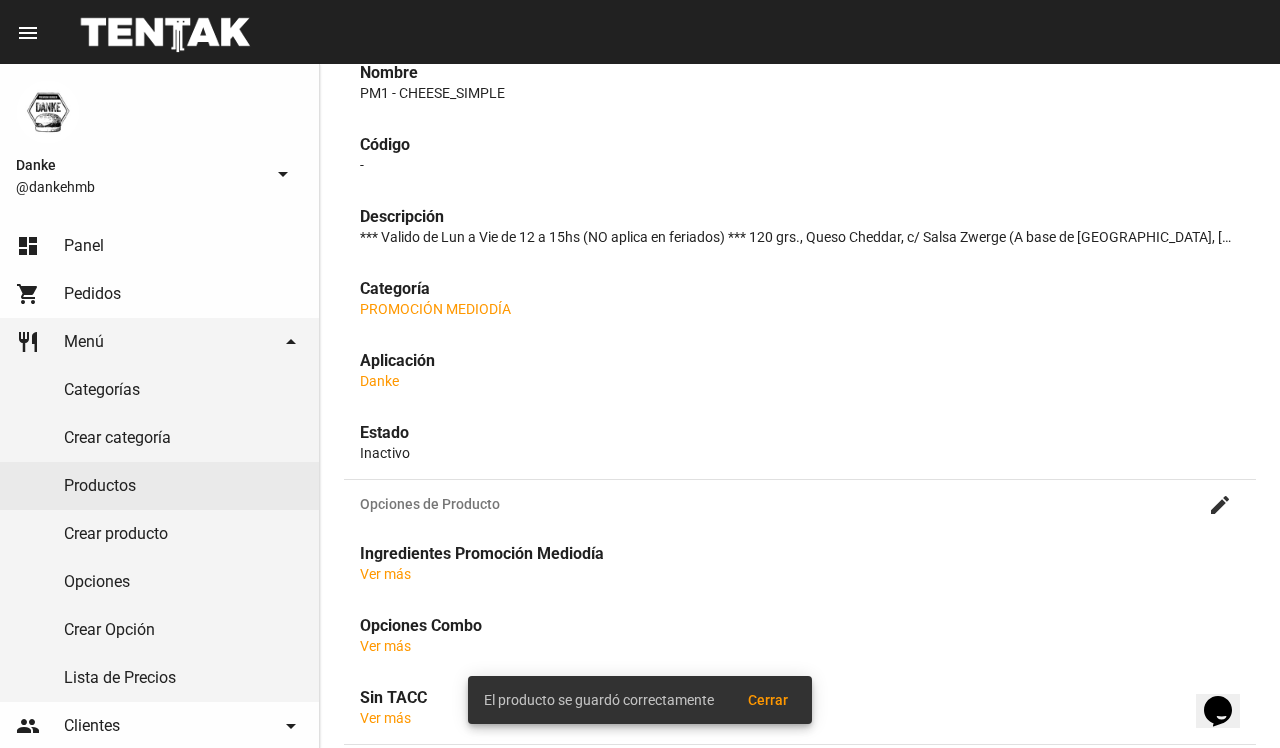 scroll, scrollTop: 0, scrollLeft: 0, axis: both 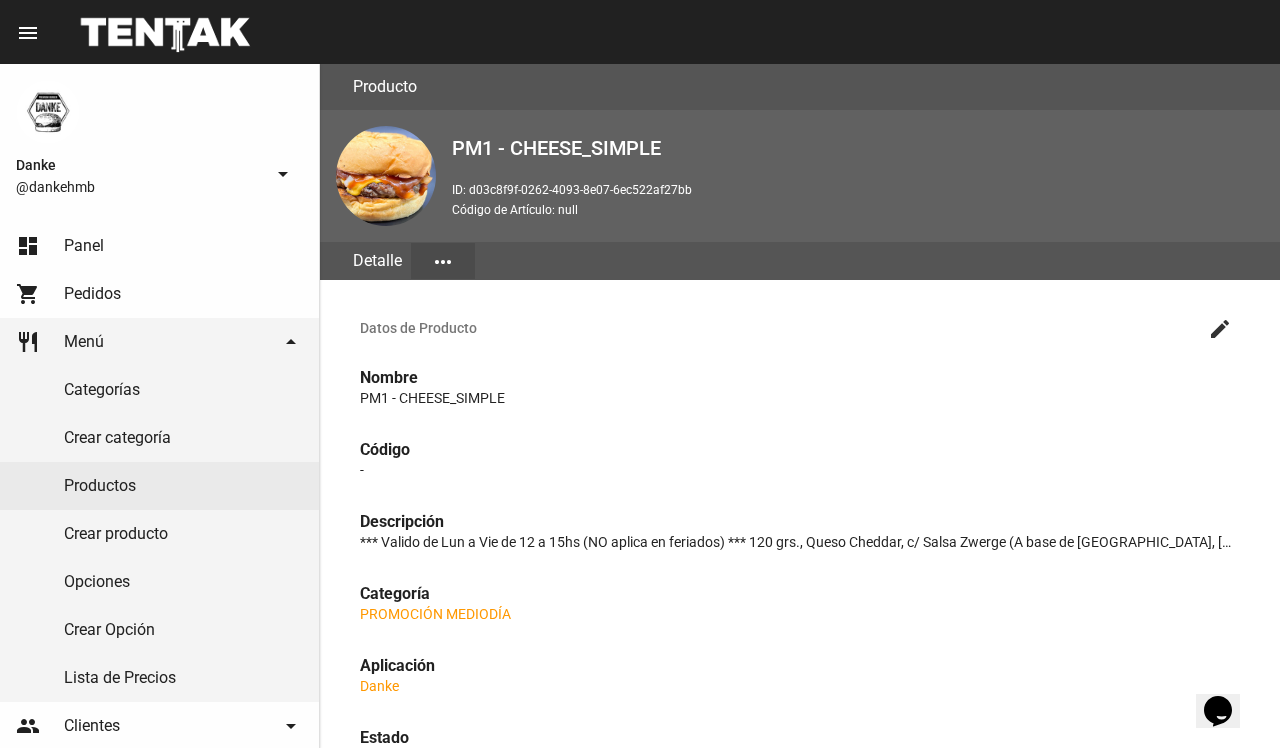 click on "create" 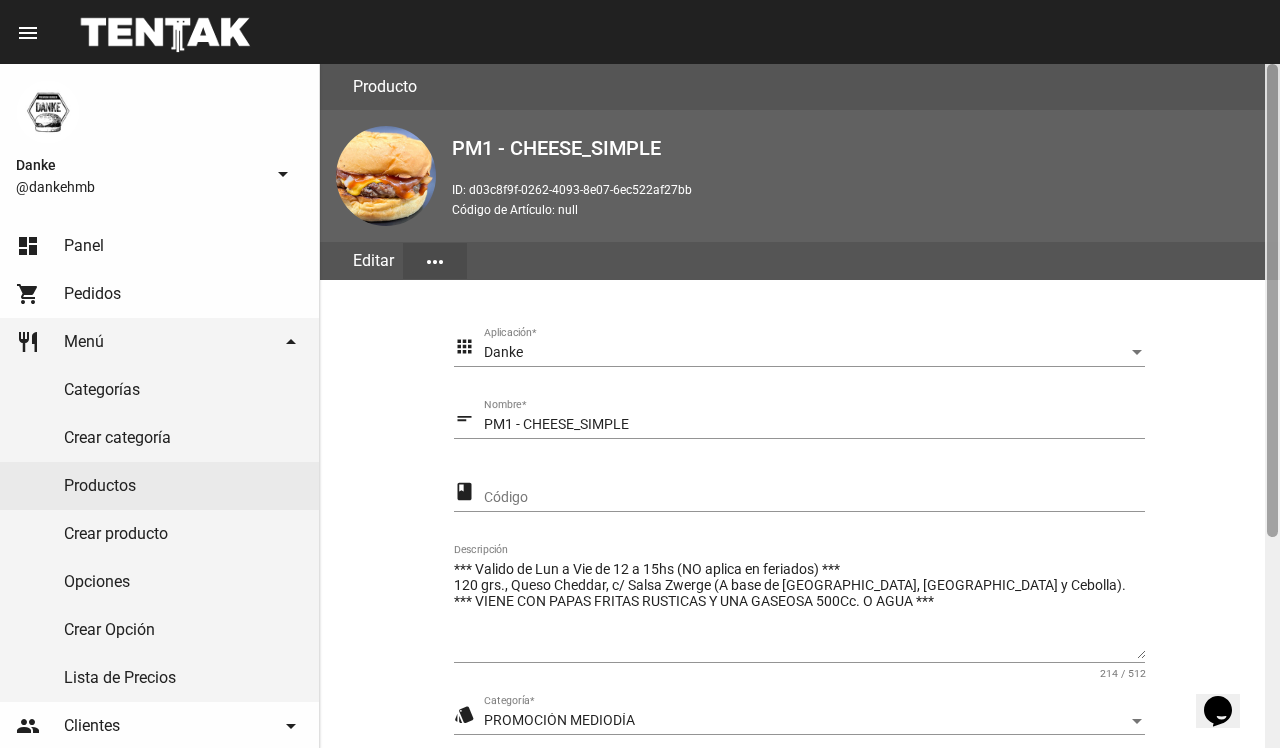 scroll, scrollTop: 305, scrollLeft: 0, axis: vertical 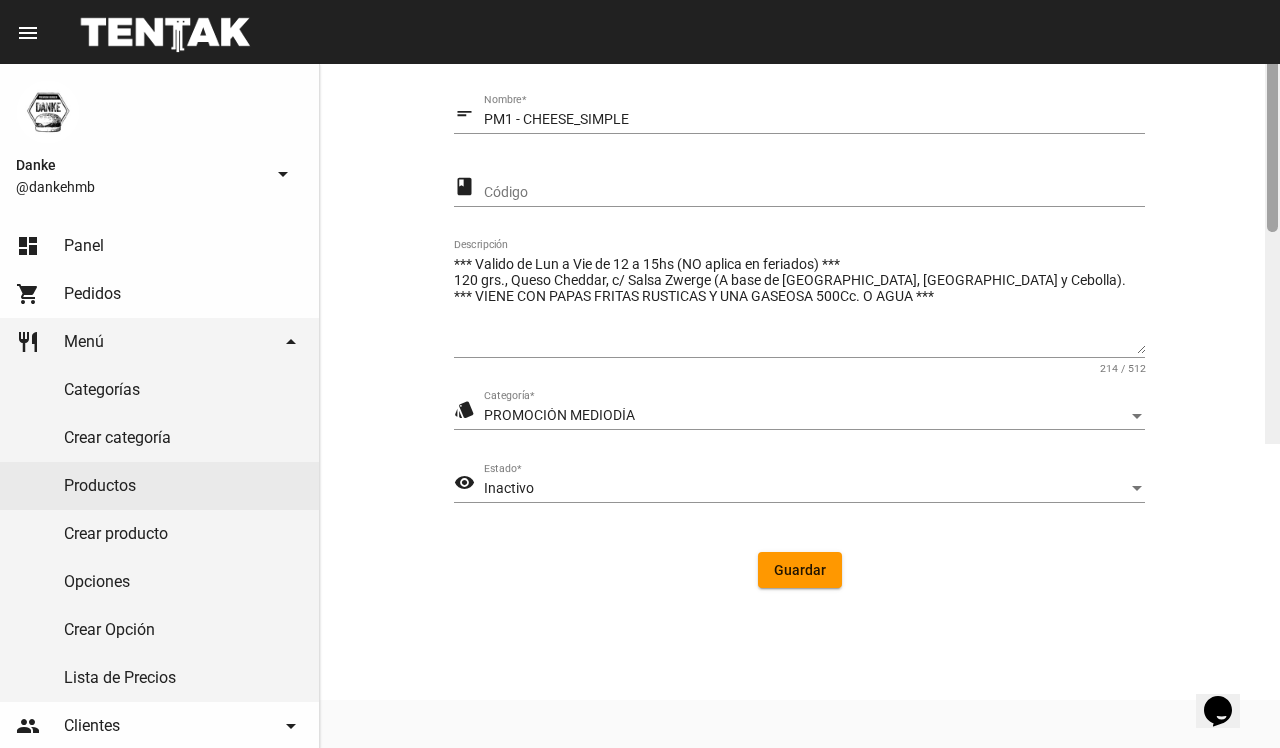 click 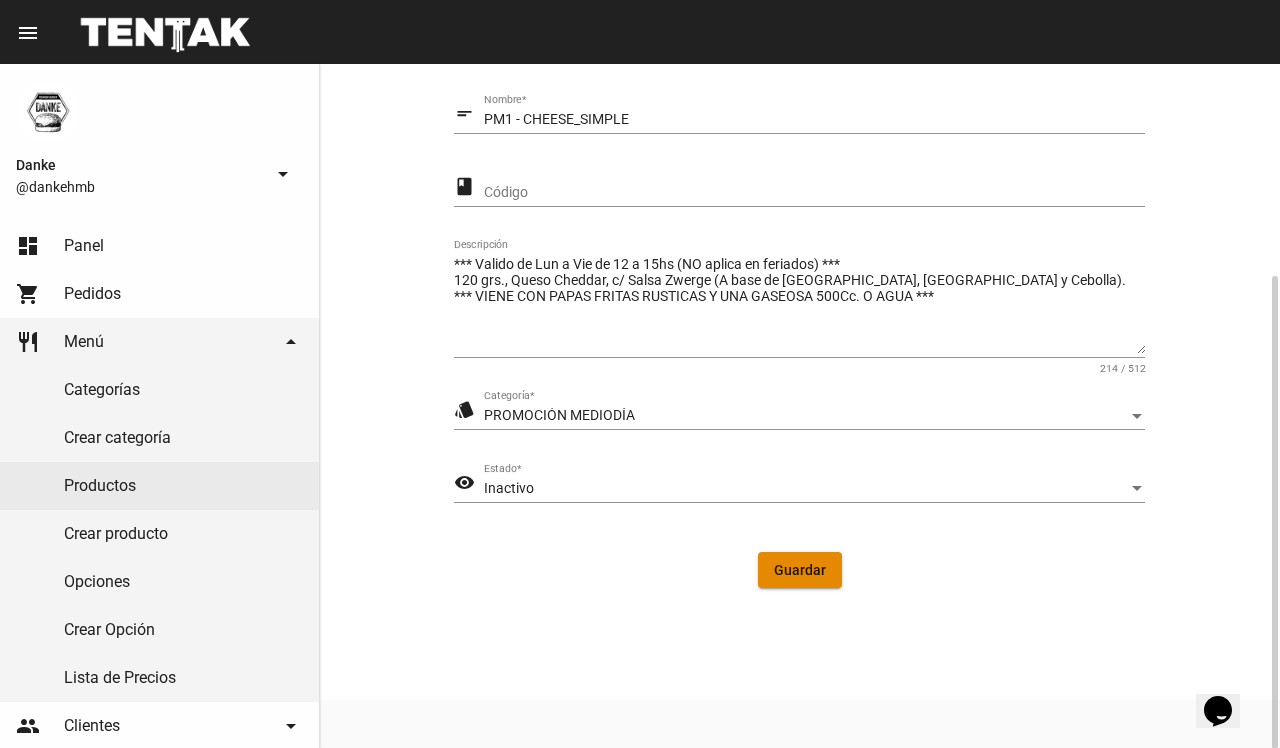 click on "Guardar" 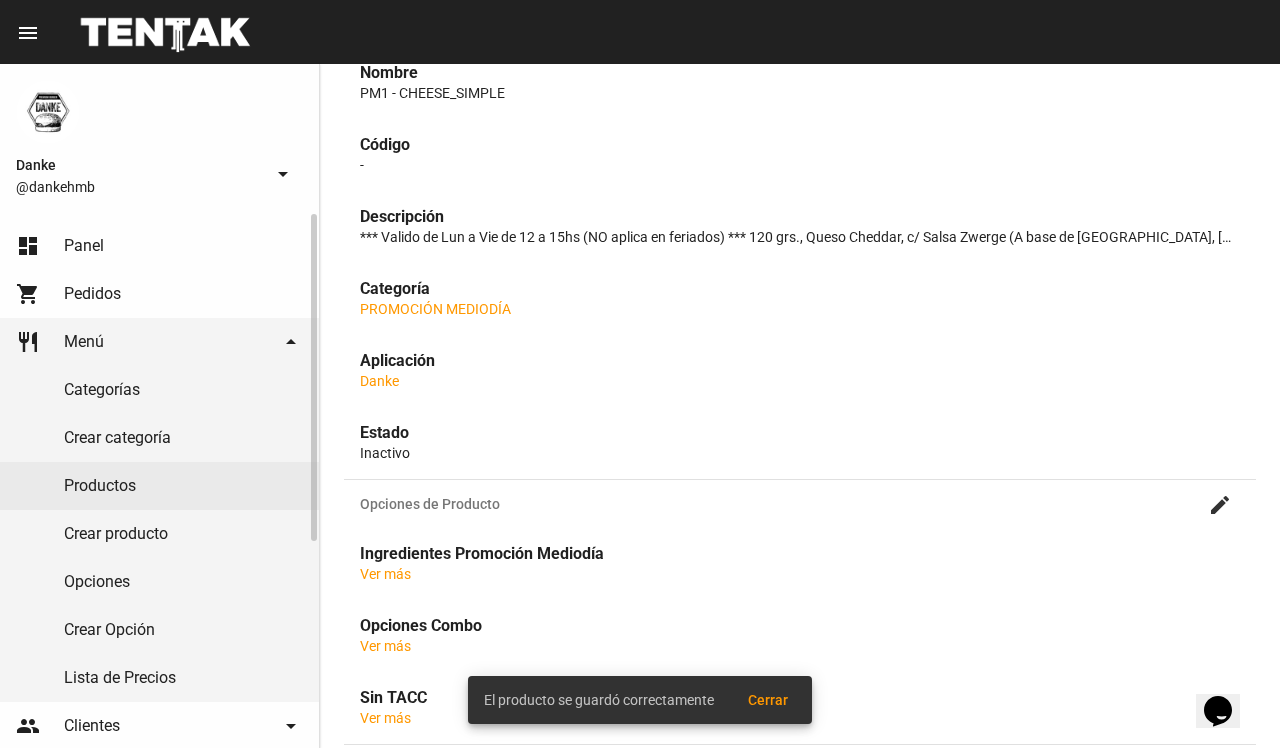 scroll, scrollTop: 0, scrollLeft: 0, axis: both 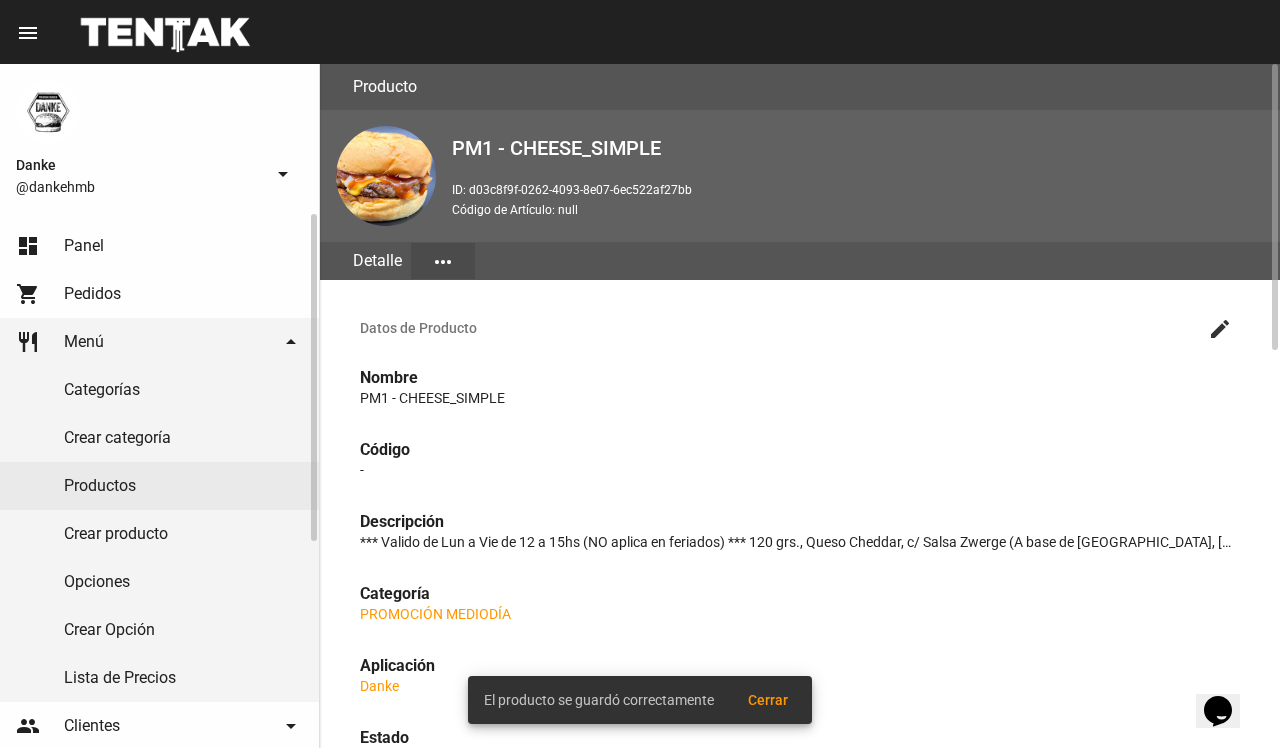 click on "Productos" 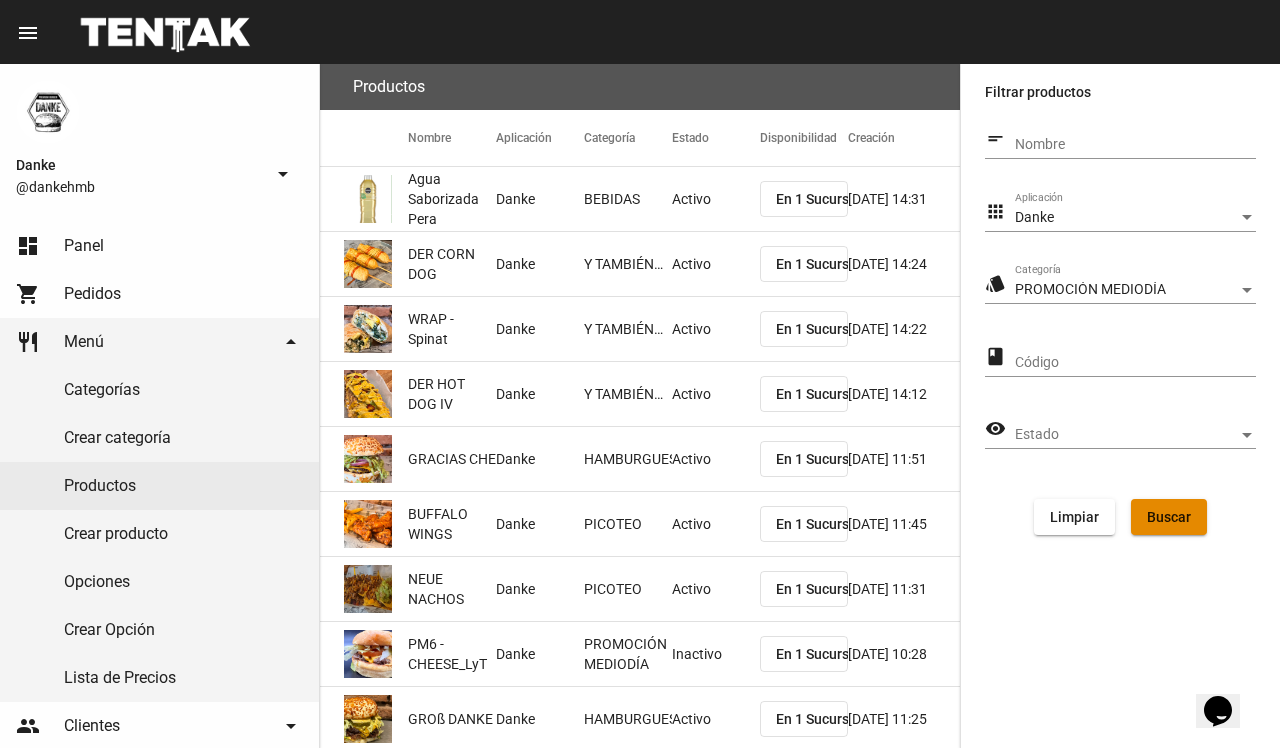 click on "Buscar" 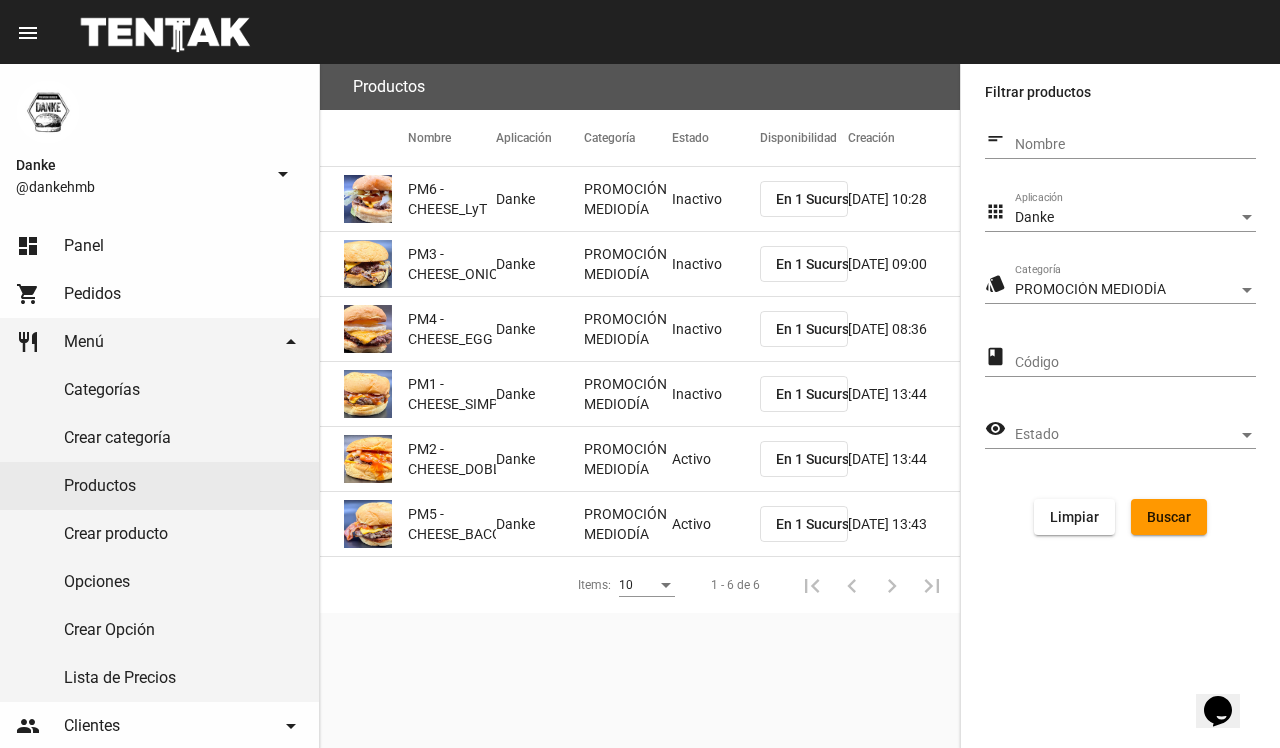 click on "Activo" 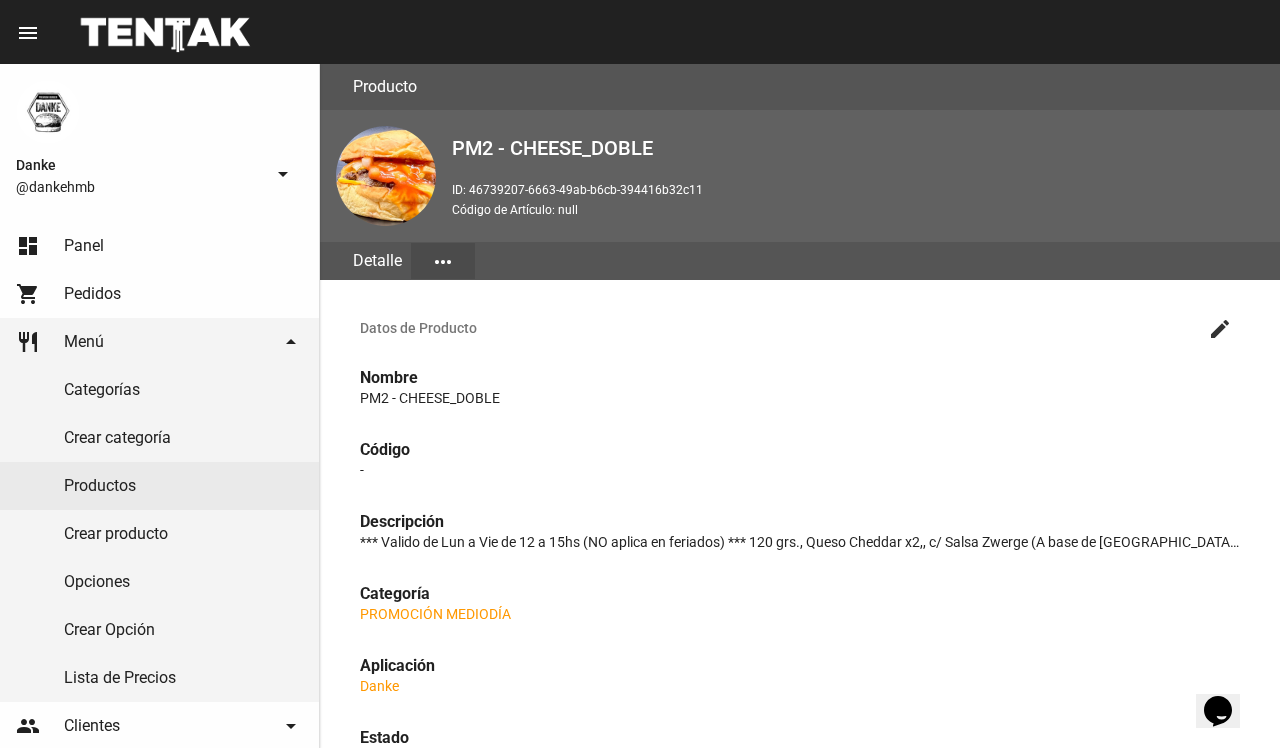 click on "create" 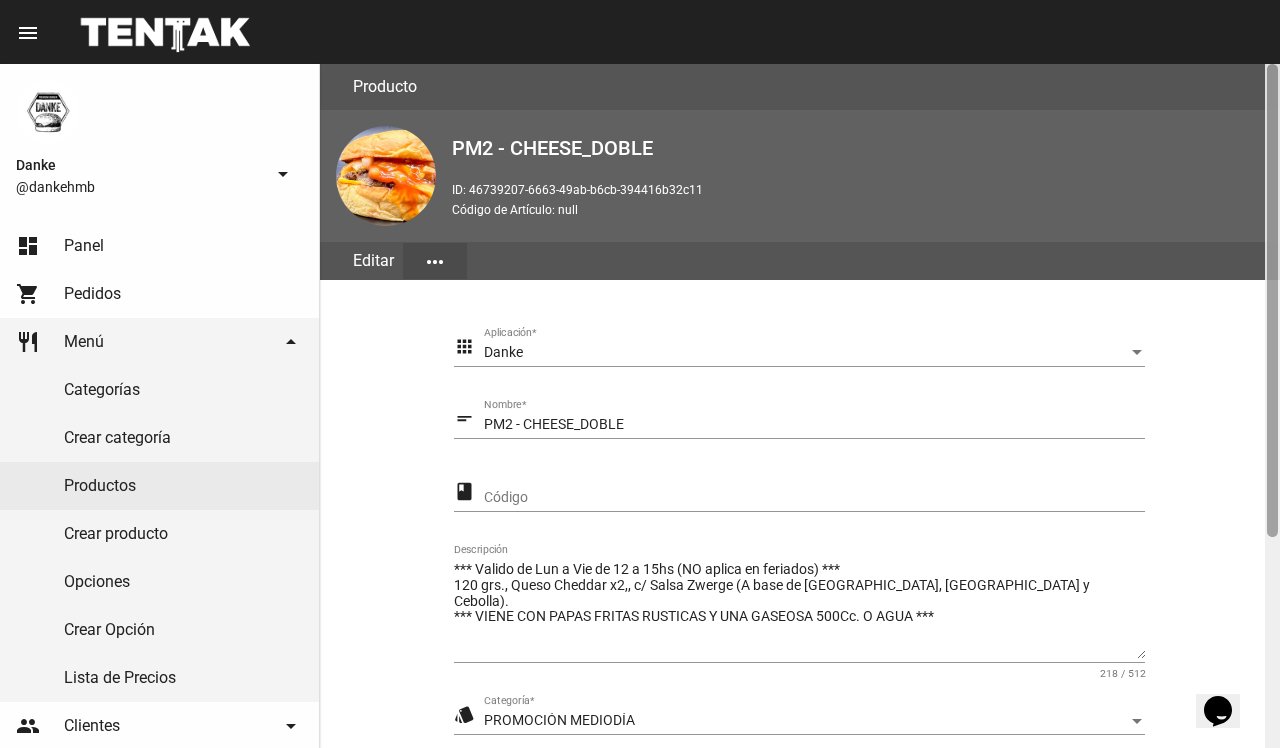 scroll, scrollTop: 305, scrollLeft: 0, axis: vertical 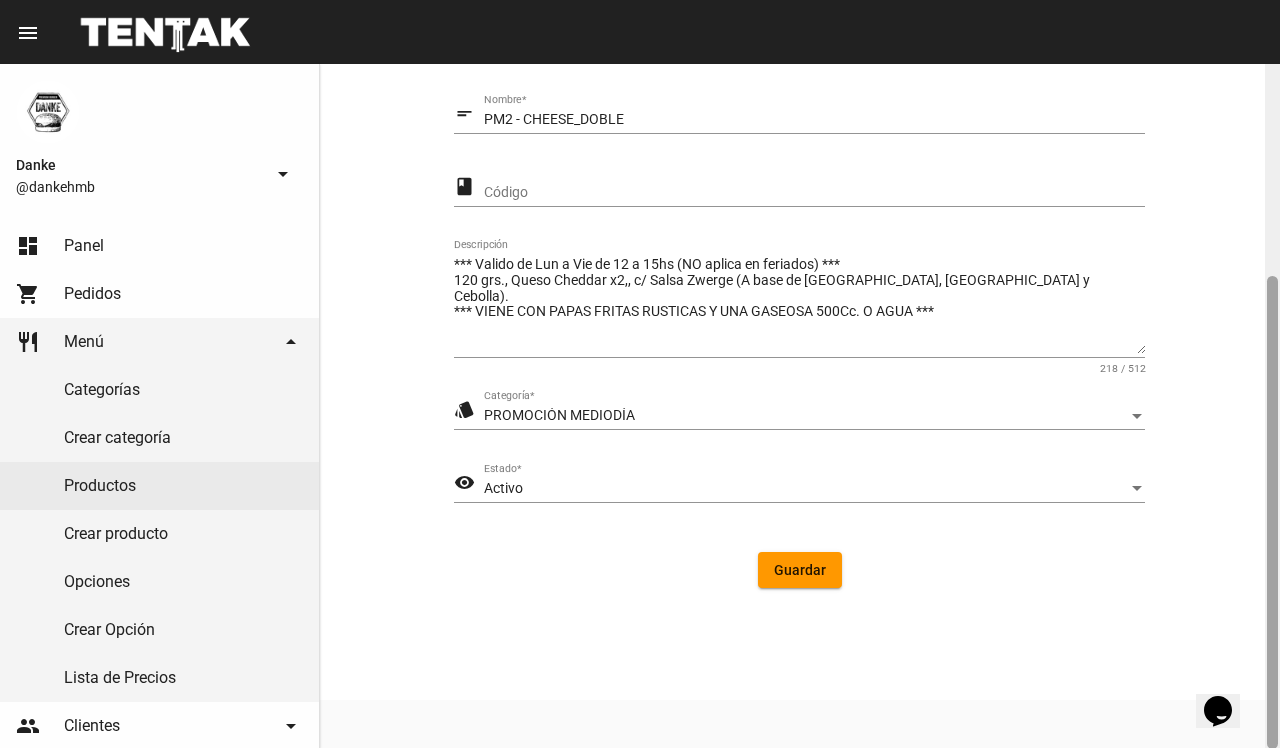 click 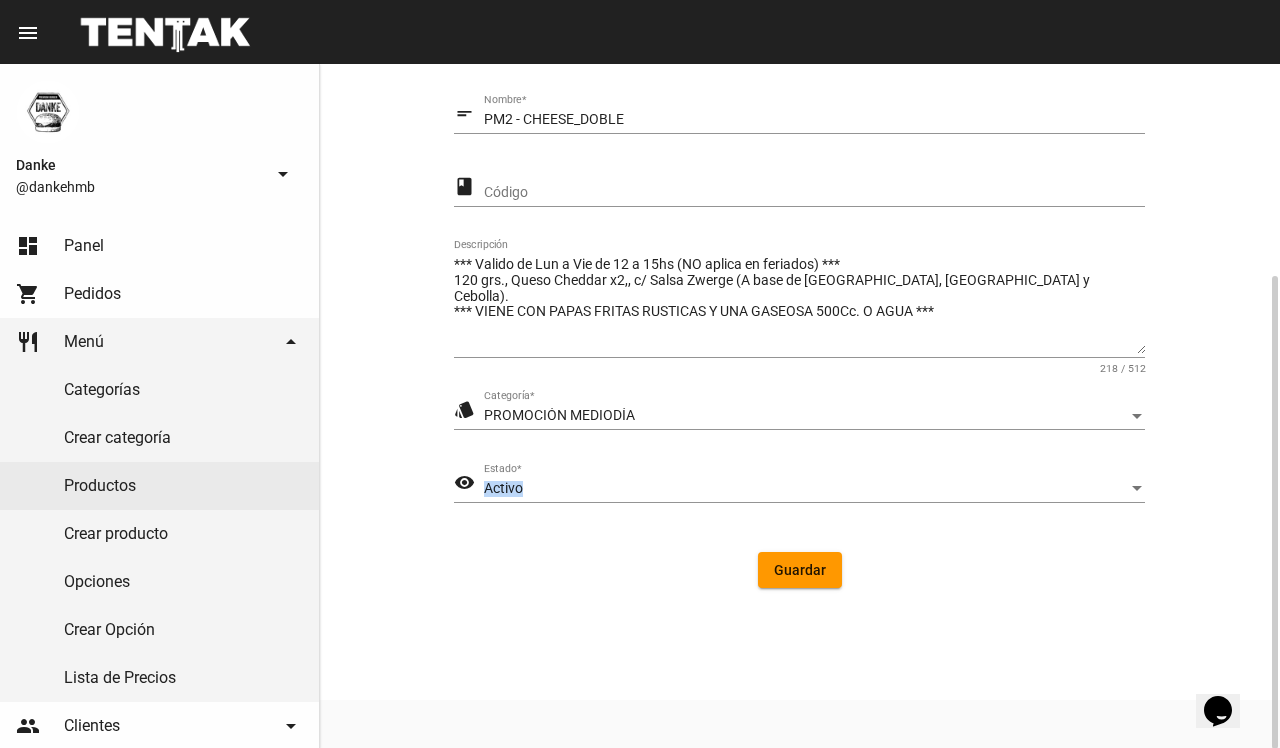 click on "Activo Estado  *" 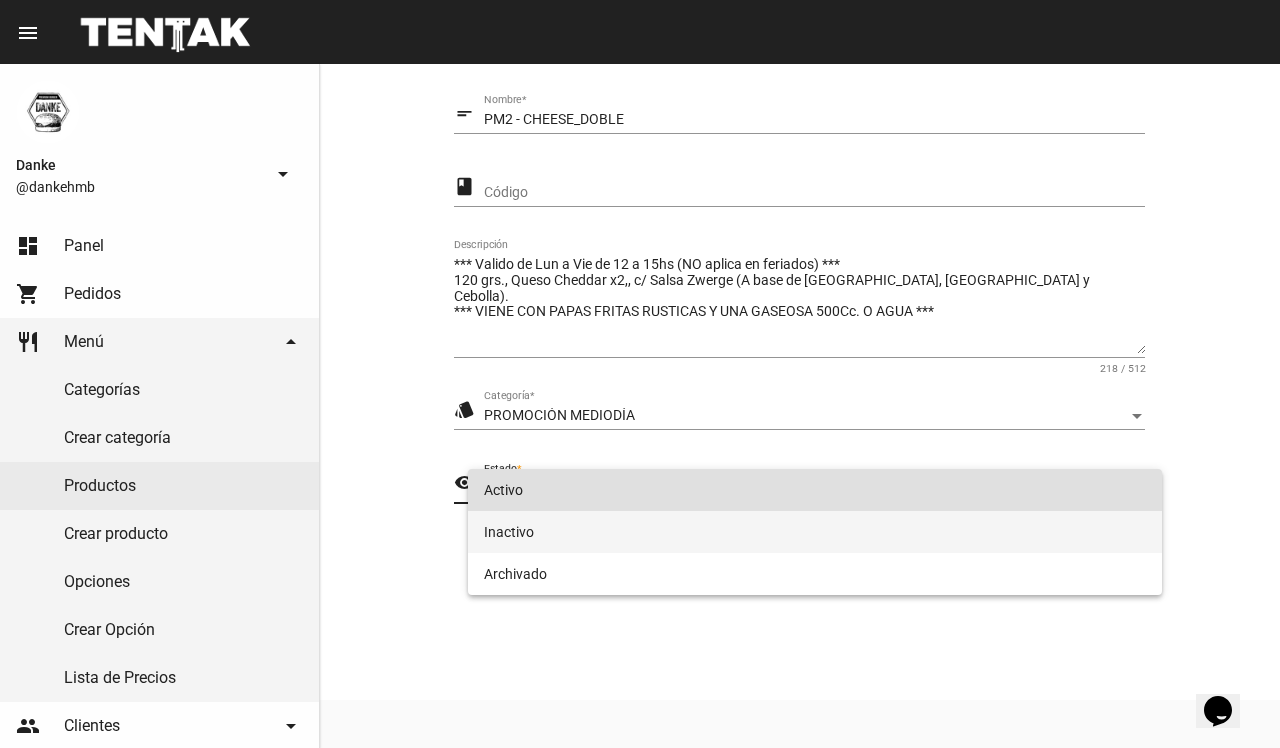 click on "Inactivo" at bounding box center (814, 532) 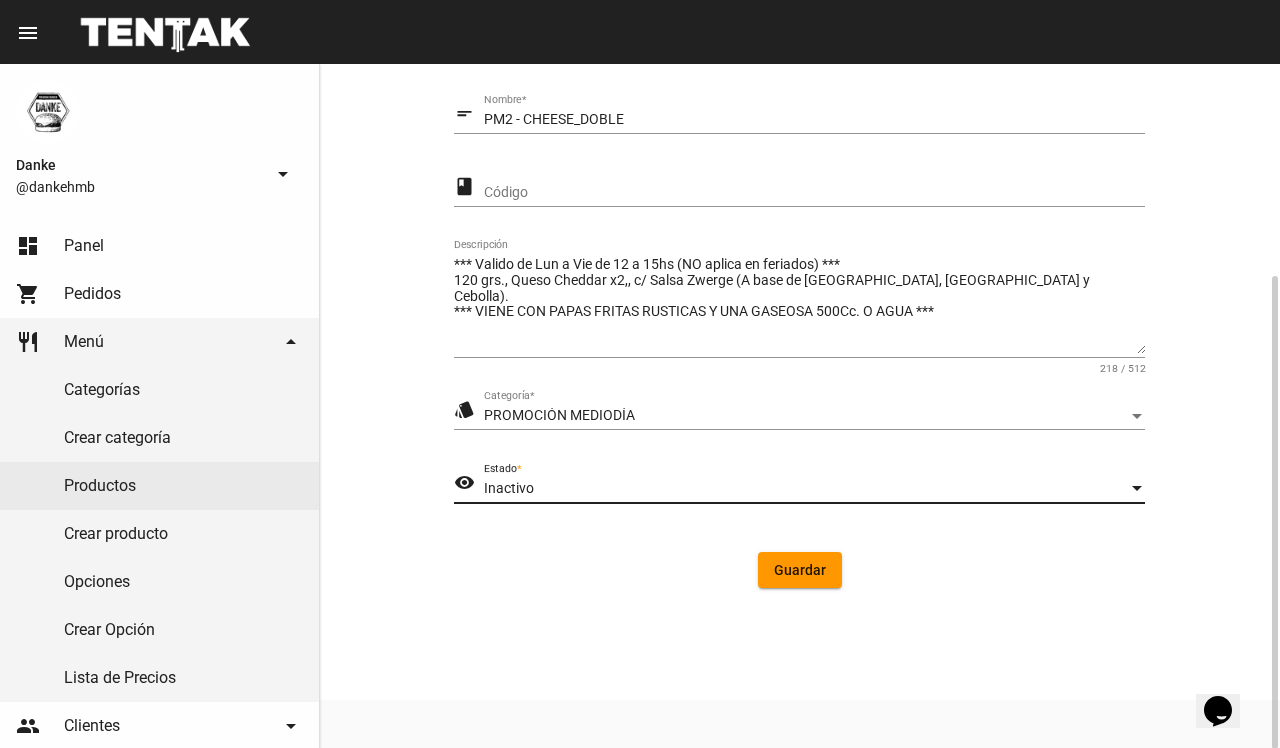 click on "Guardar" 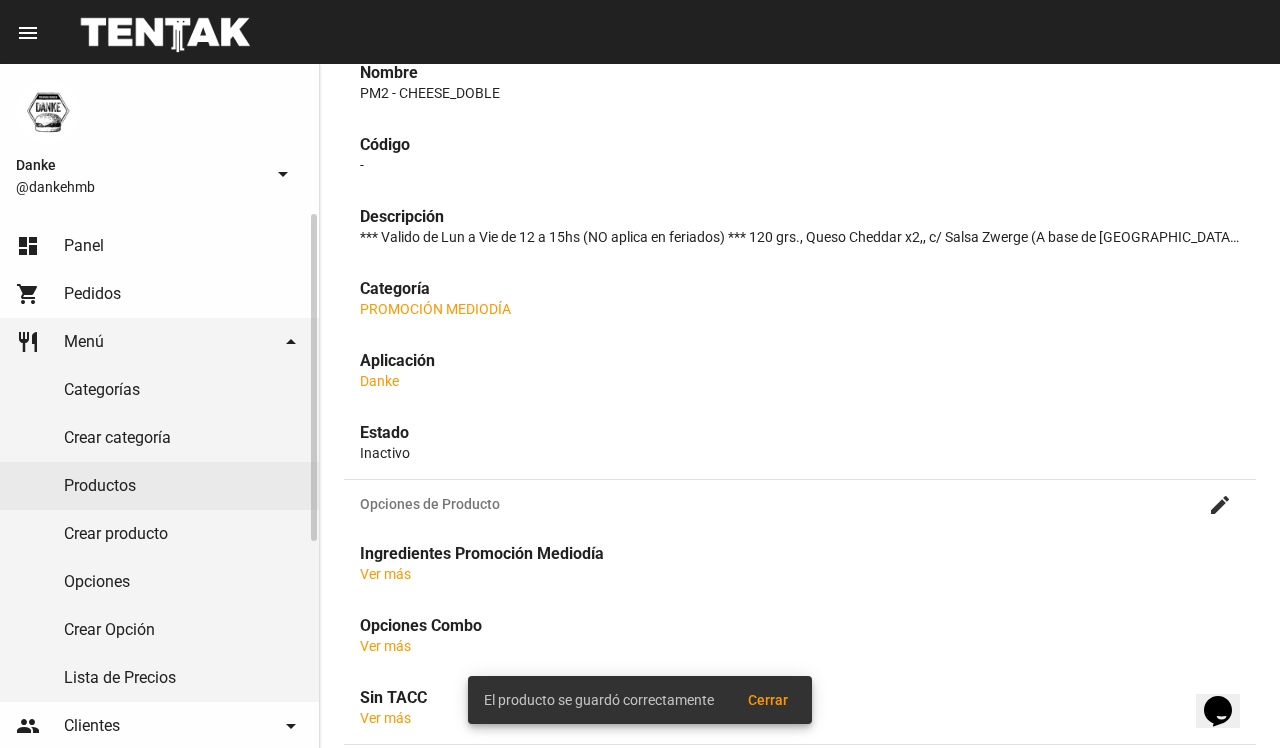 scroll, scrollTop: 0, scrollLeft: 0, axis: both 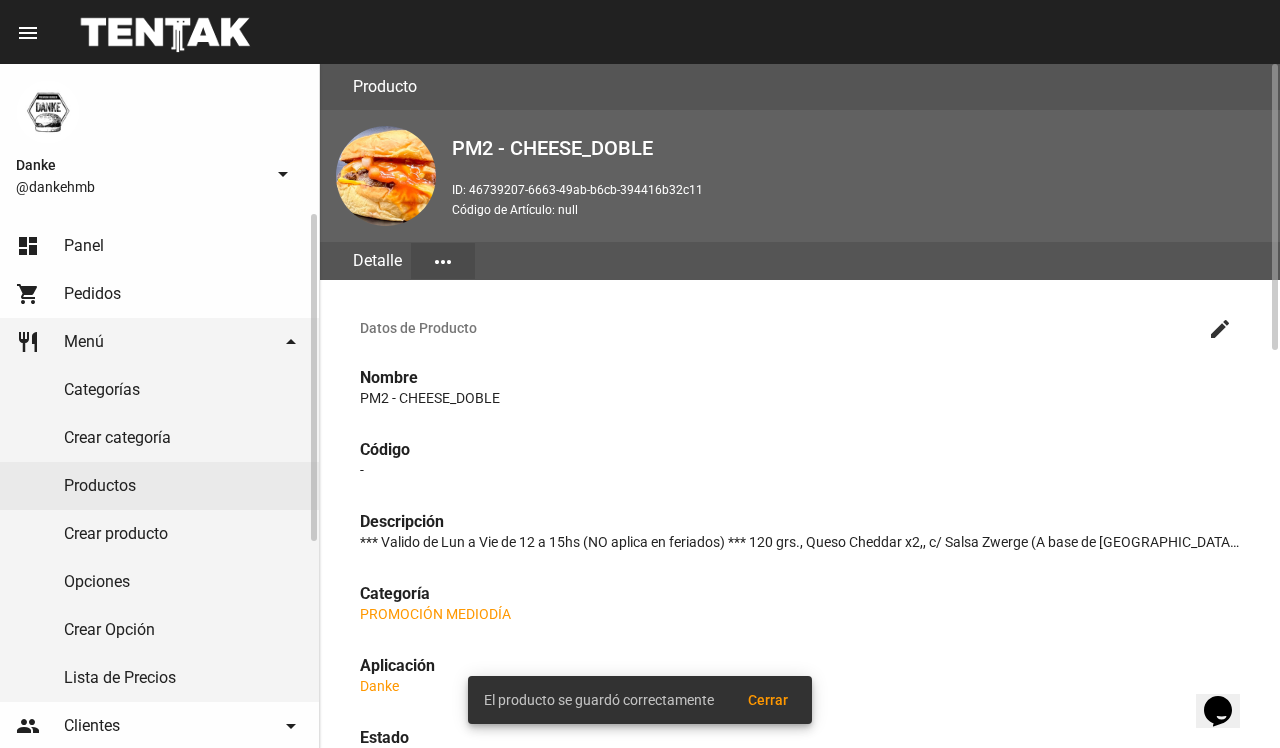 click on "Productos" 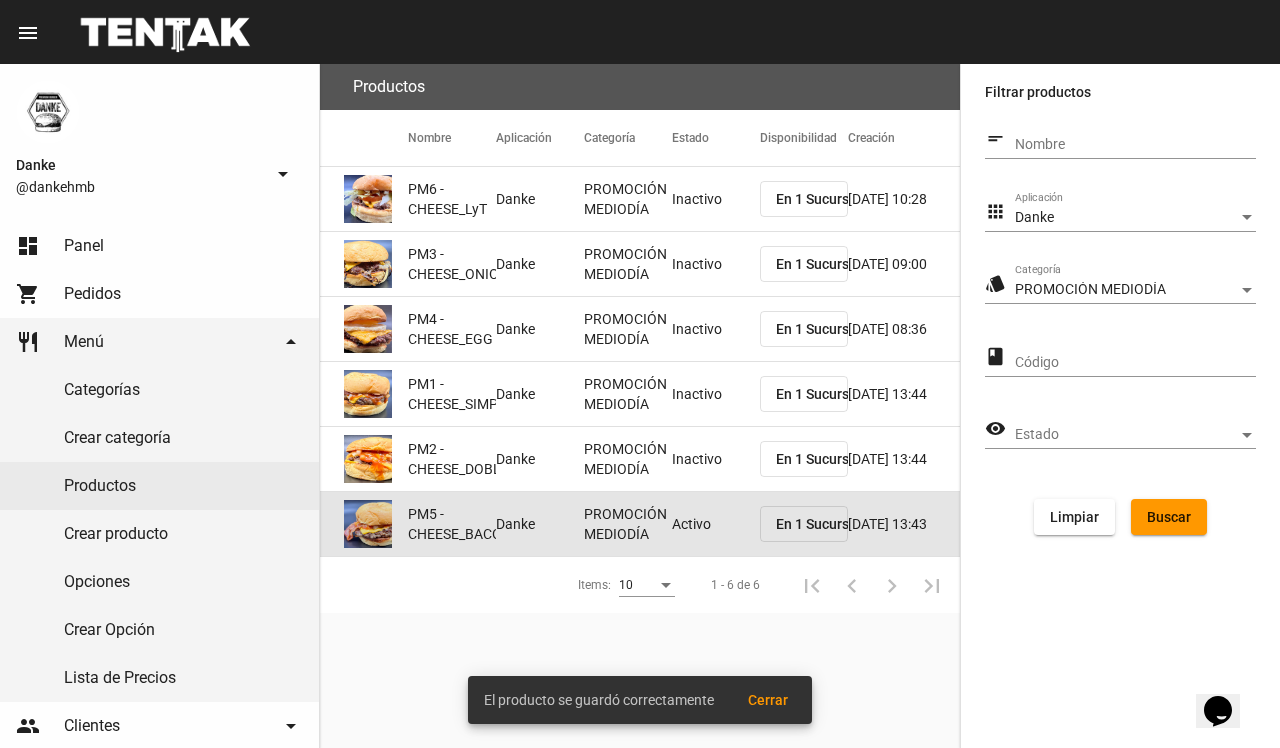click on "PROMOCIÓN MEDIODÍA" 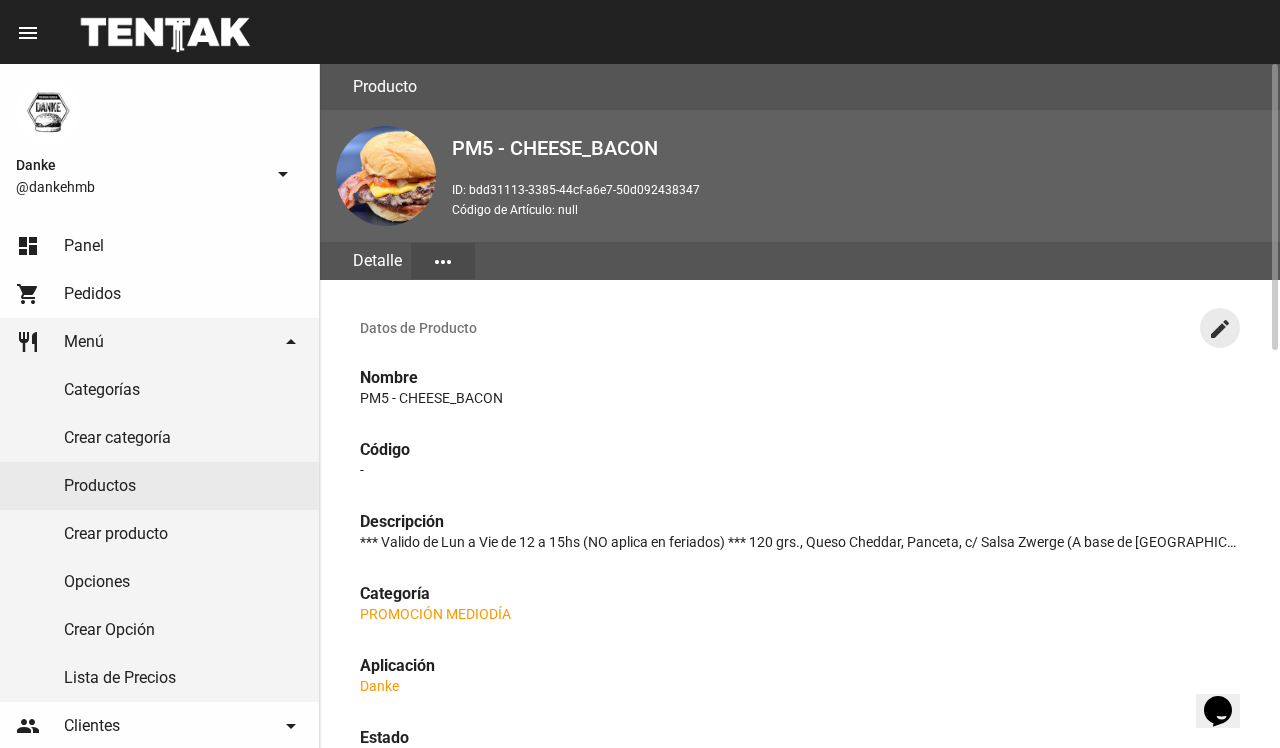 click on "create" 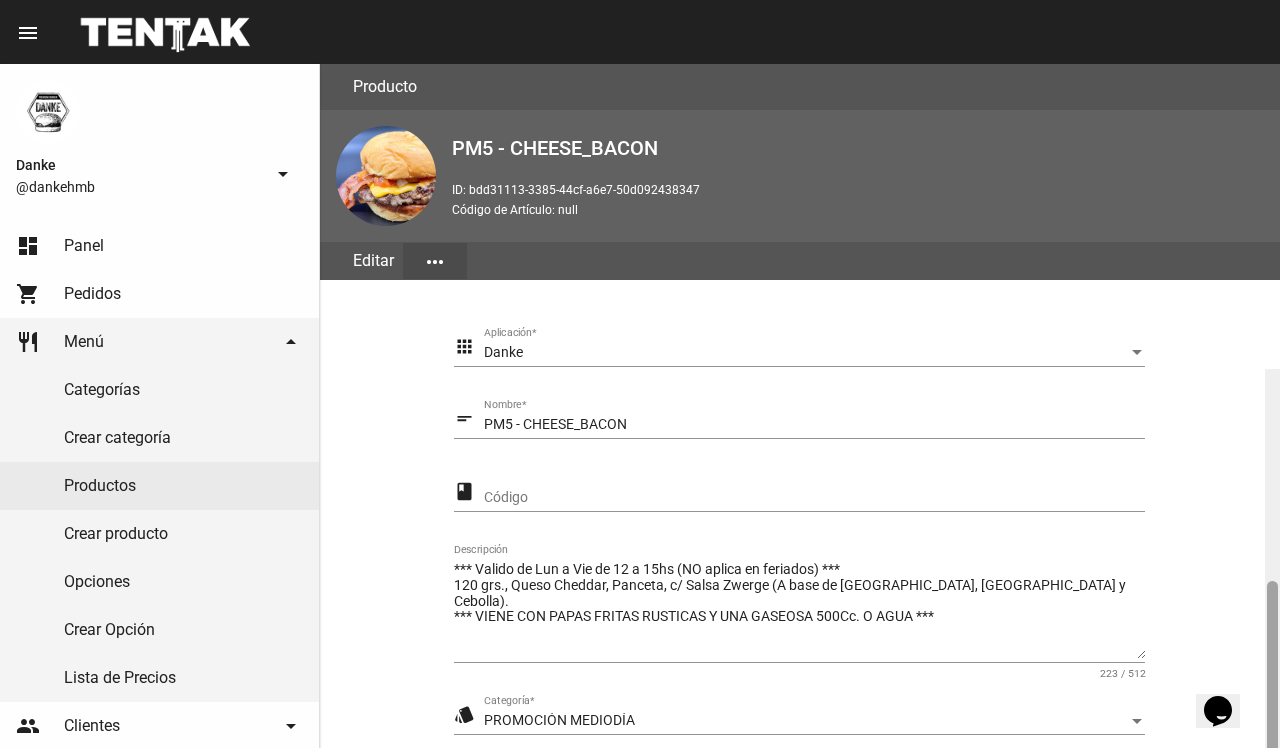 scroll, scrollTop: 305, scrollLeft: 0, axis: vertical 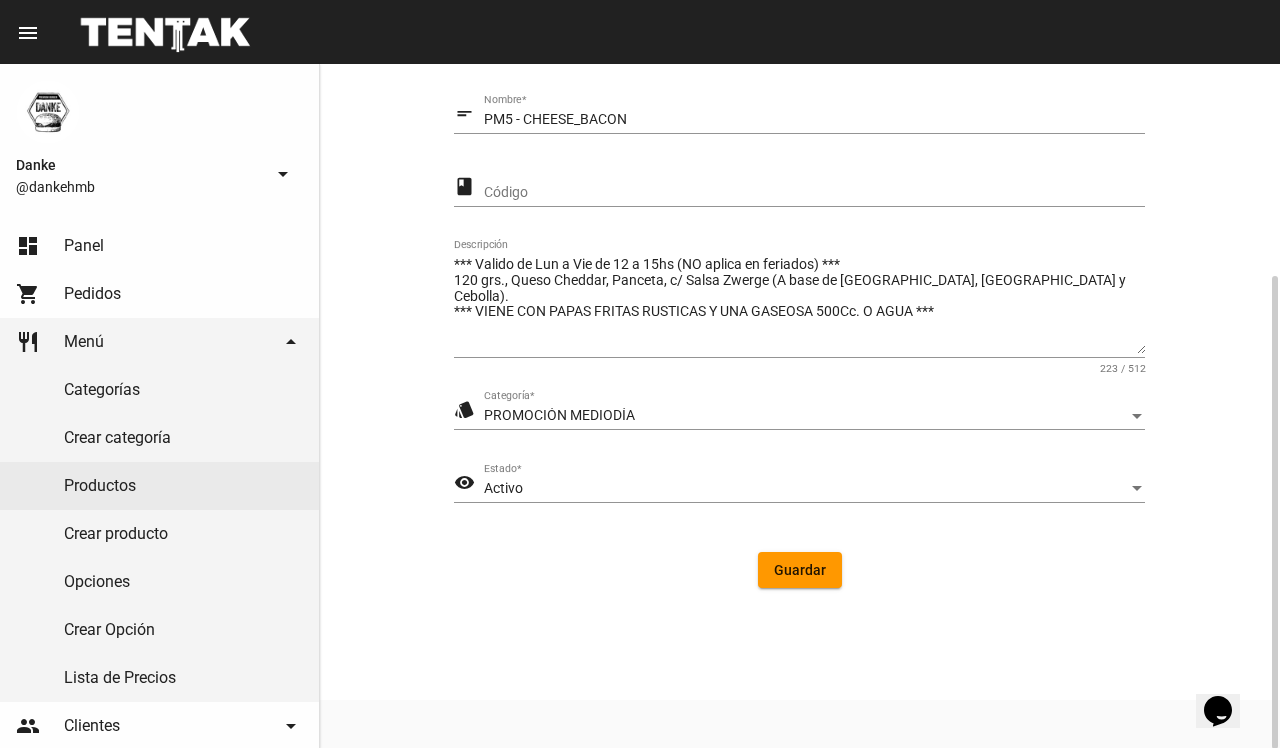 drag, startPoint x: 1278, startPoint y: 412, endPoint x: 1151, endPoint y: 462, distance: 136.4881 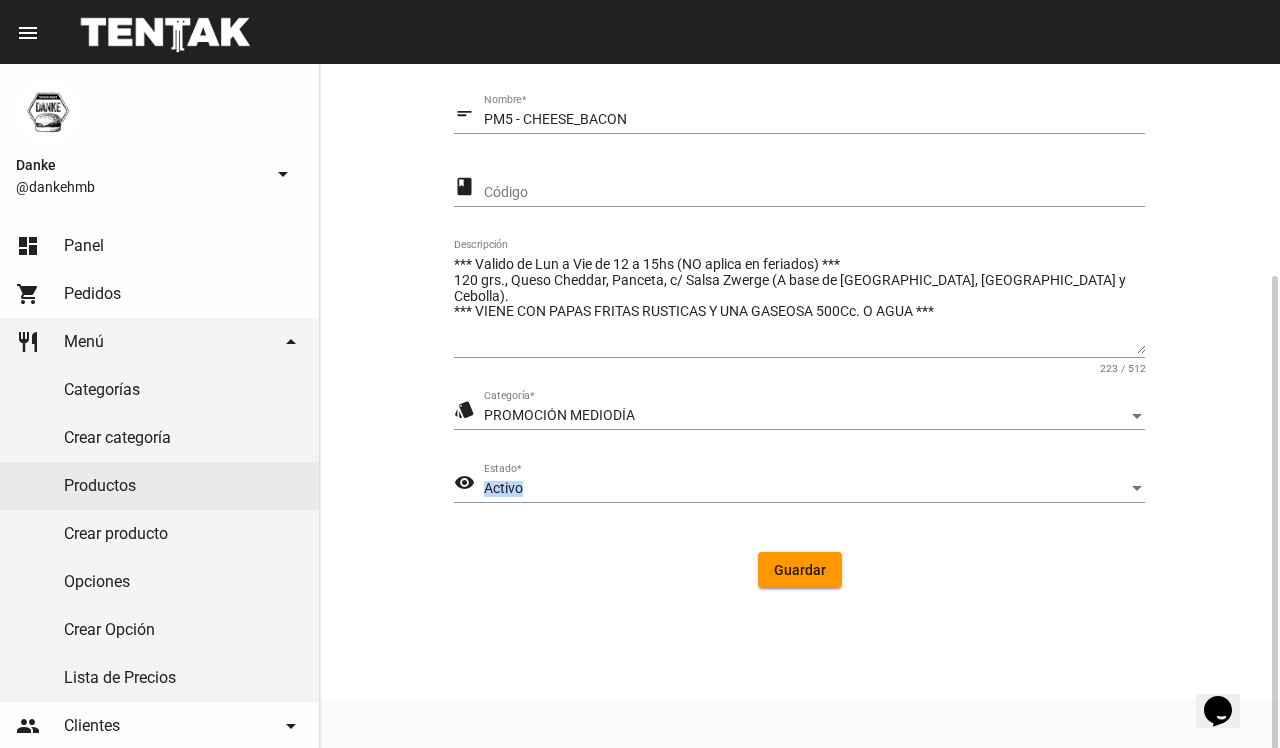 click on "Activo Estado  *" 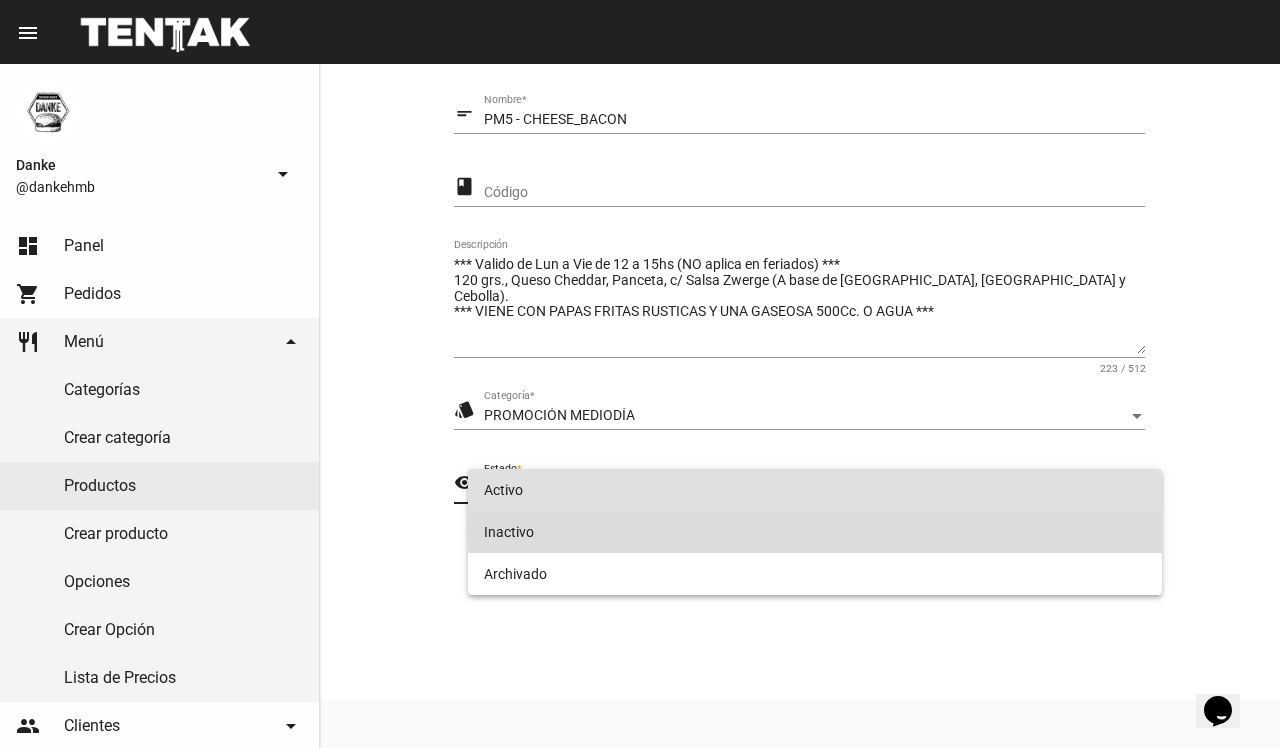 click on "Inactivo" at bounding box center [814, 532] 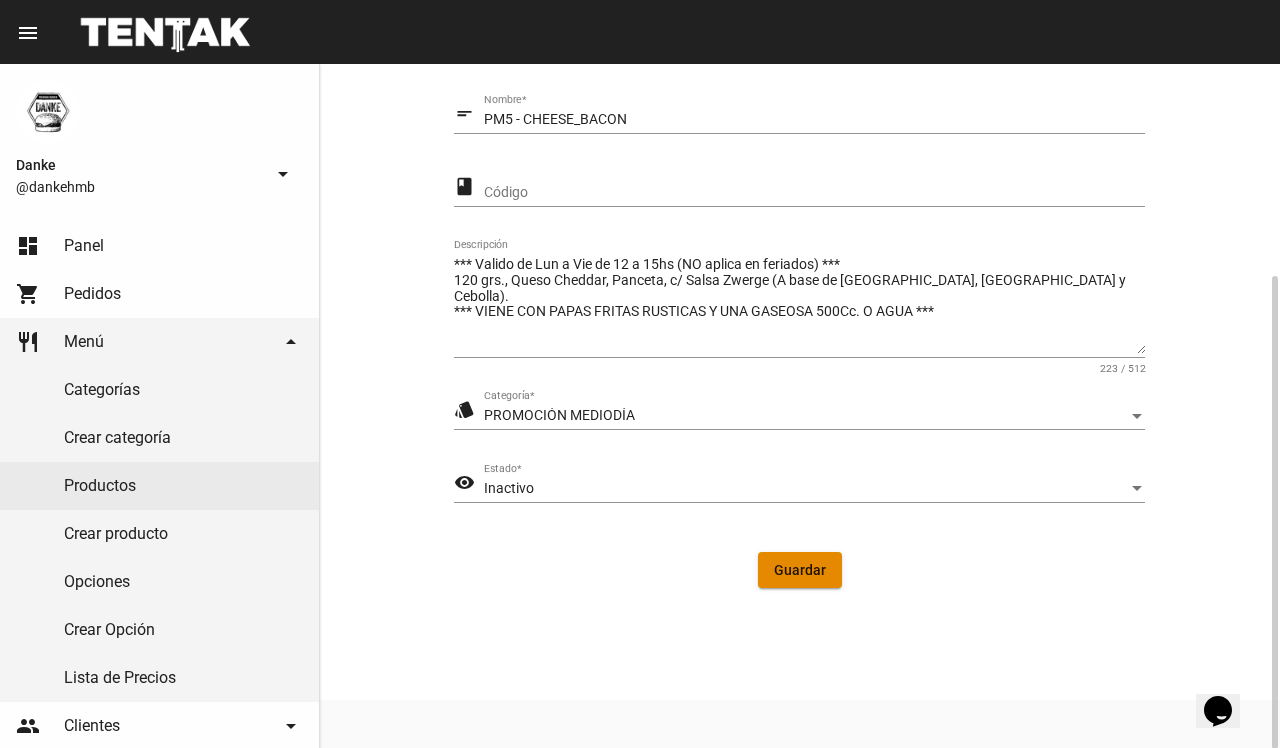 click on "Guardar" 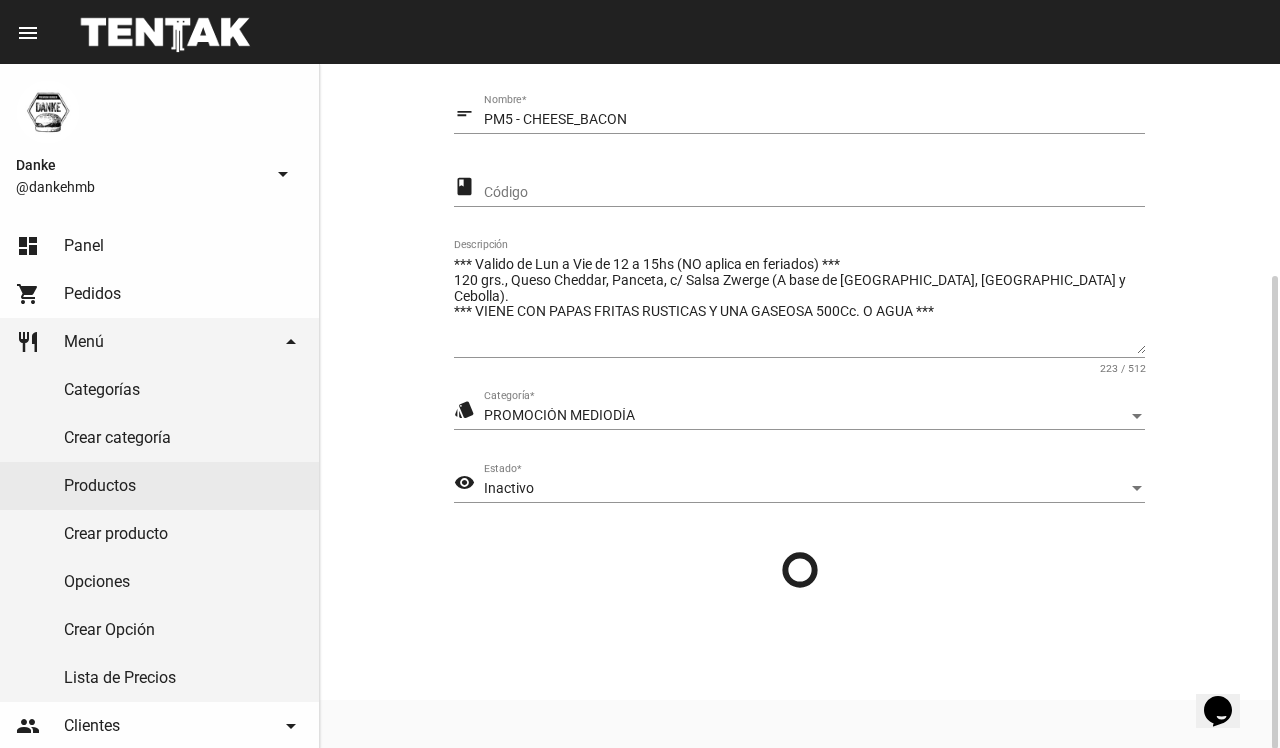 scroll, scrollTop: 0, scrollLeft: 0, axis: both 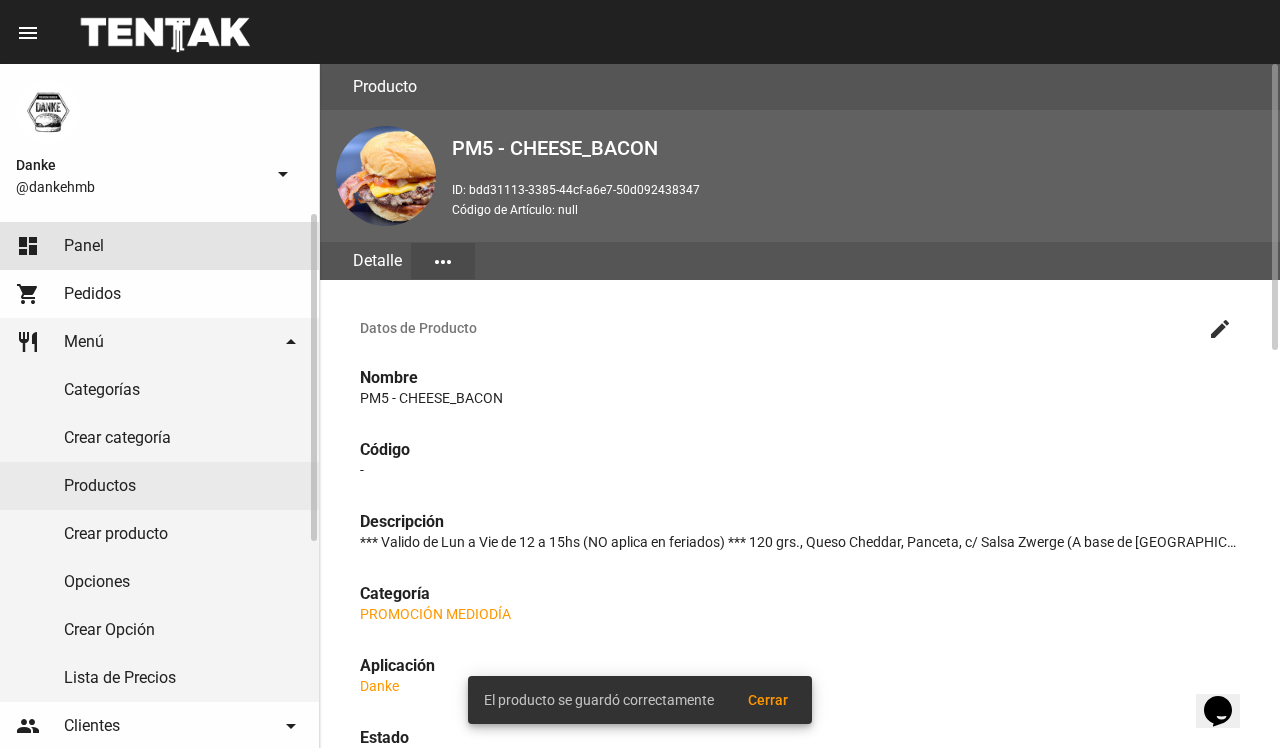 click on "dashboard Panel" 